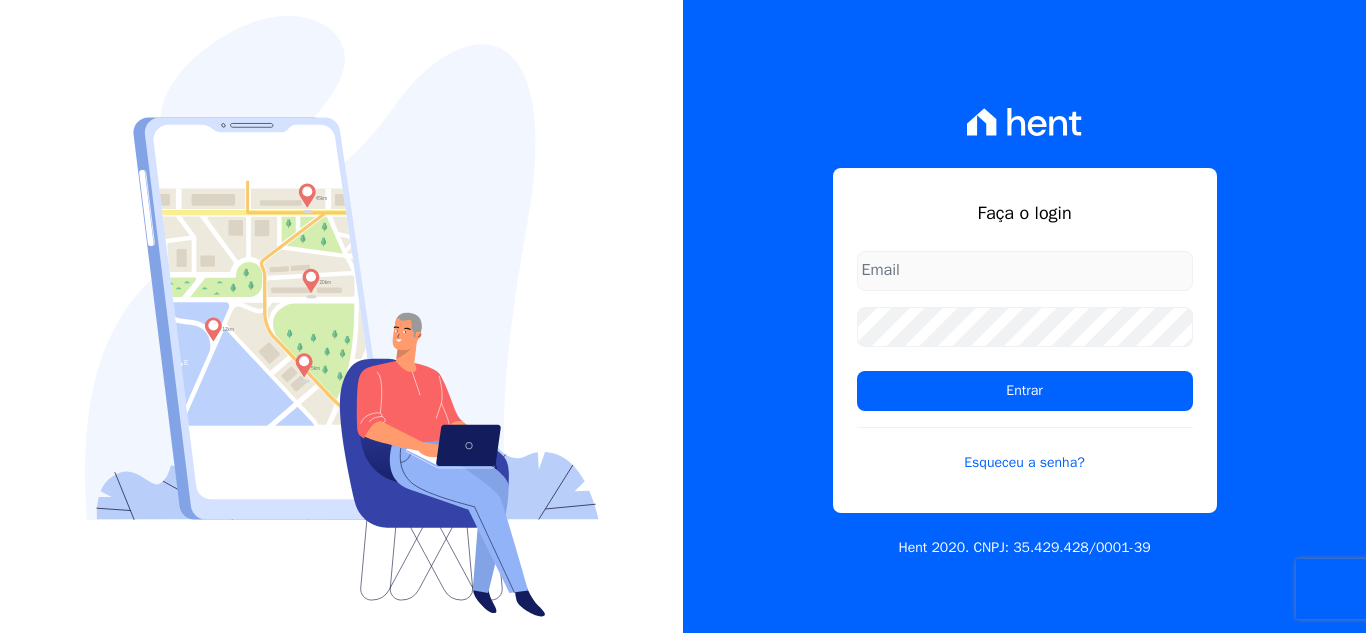 scroll, scrollTop: 0, scrollLeft: 0, axis: both 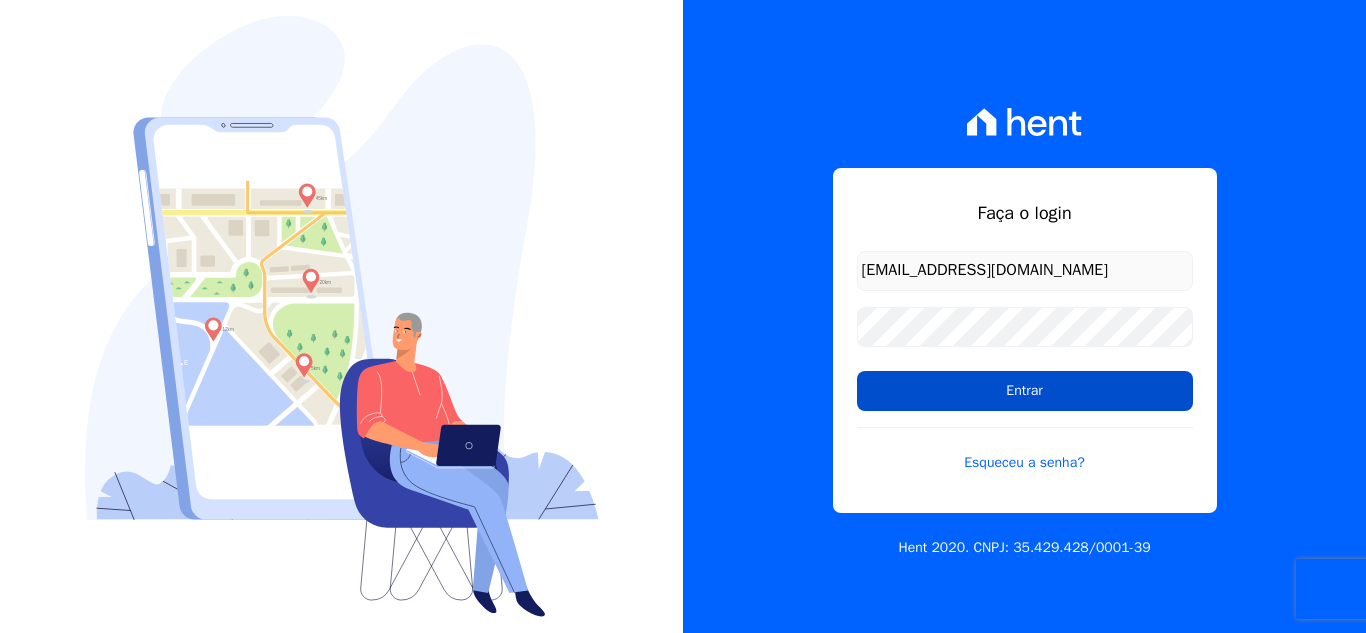 drag, startPoint x: 982, startPoint y: 419, endPoint x: 977, endPoint y: 398, distance: 21.587032 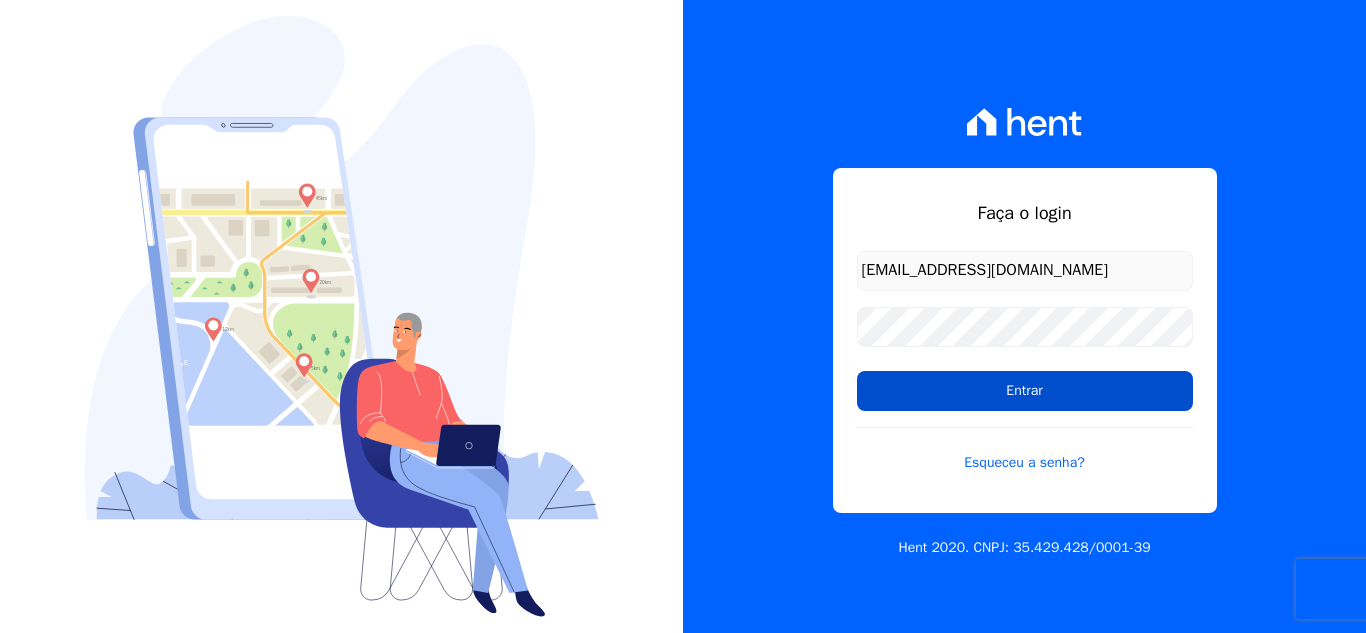 click on "rgsilva@genesisempreendimentos.com.br
Entrar
Esqueceu a senha?" at bounding box center (1025, 374) 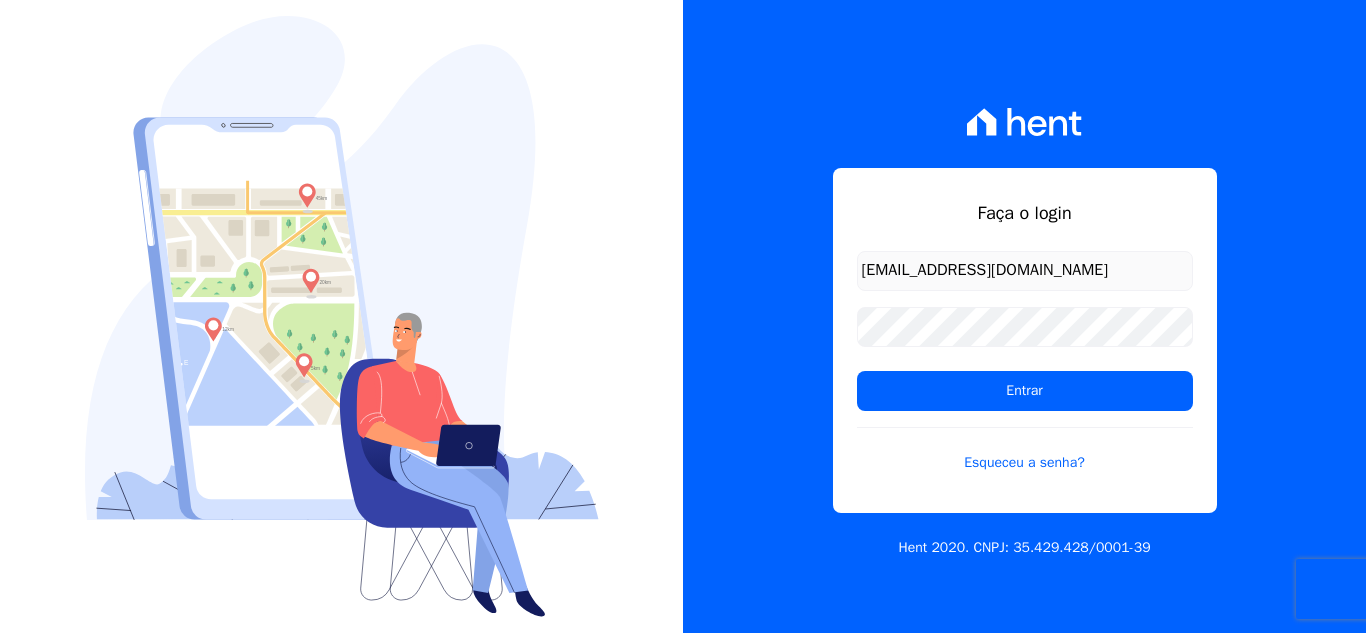 drag, startPoint x: 977, startPoint y: 398, endPoint x: 978, endPoint y: 413, distance: 15.033297 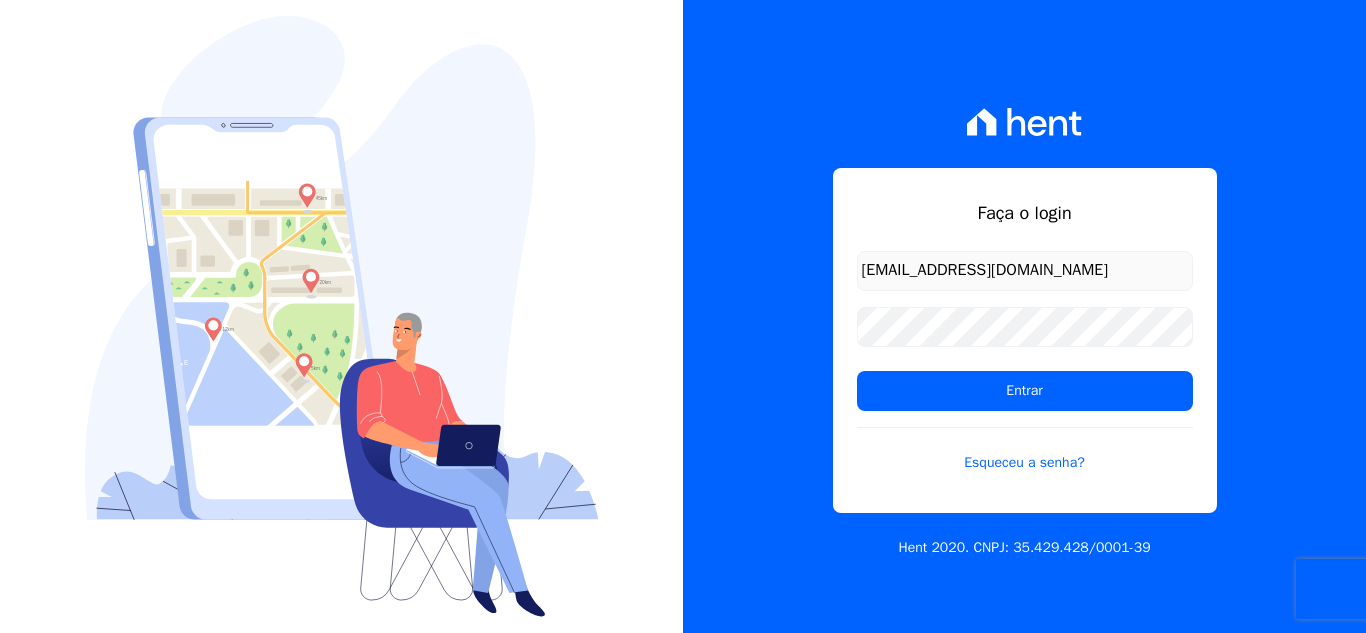 click on "rgsilva@genesisempreendimentos.com.br
Entrar
Esqueceu a senha?" at bounding box center [1025, 374] 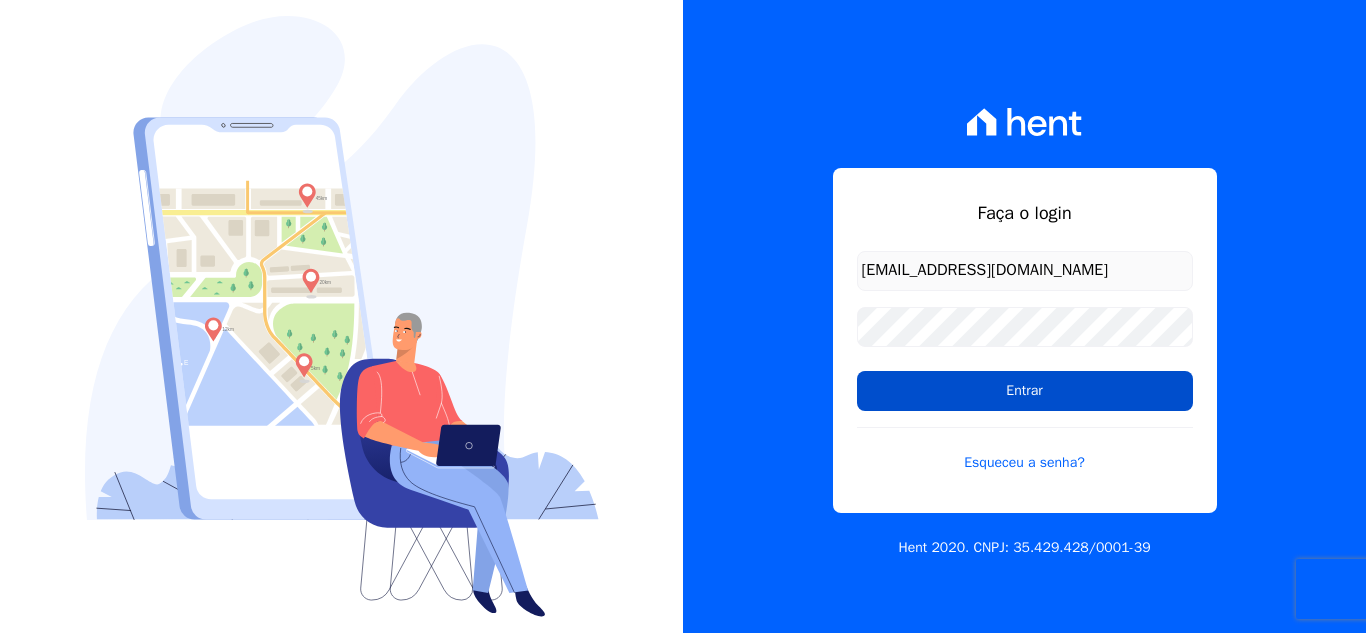 click on "Entrar" at bounding box center [1025, 391] 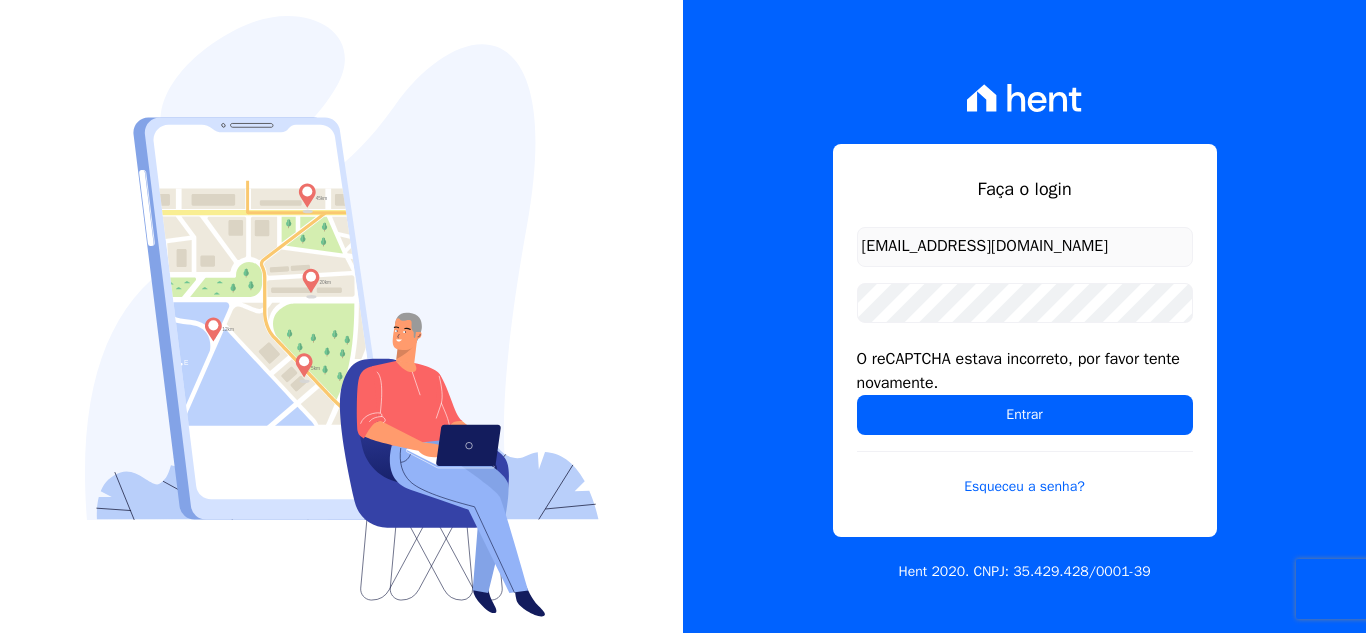 scroll, scrollTop: 0, scrollLeft: 0, axis: both 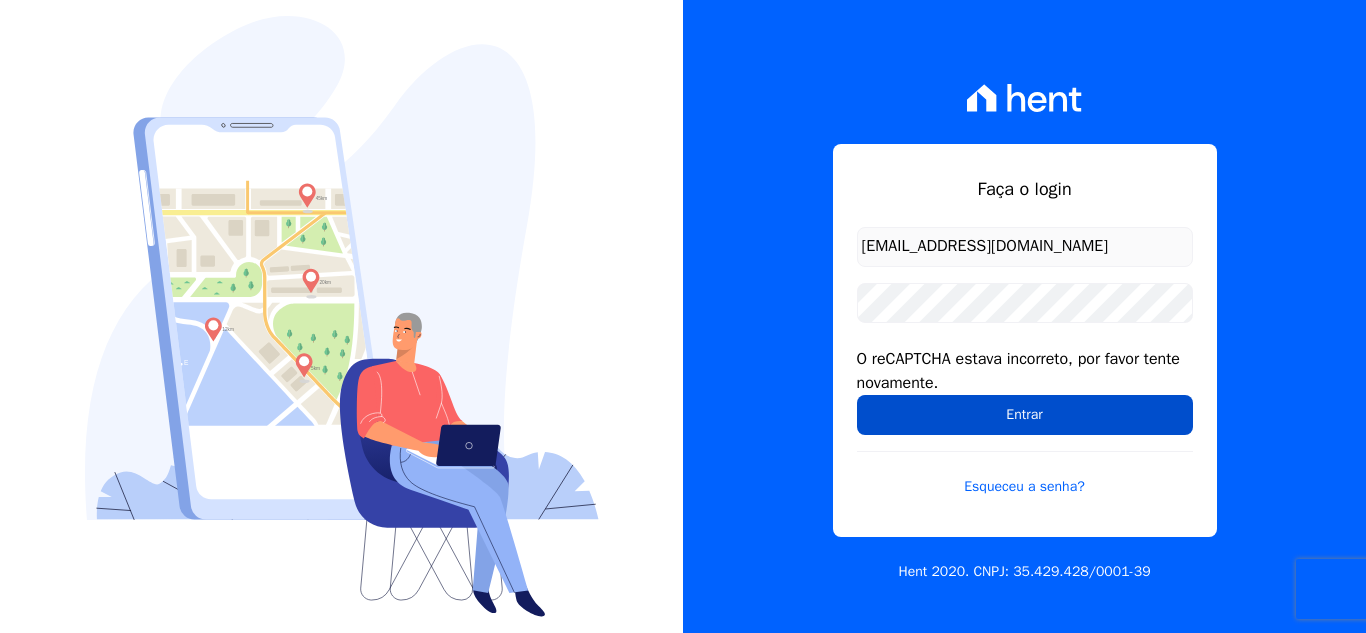 click on "Entrar" at bounding box center [1025, 415] 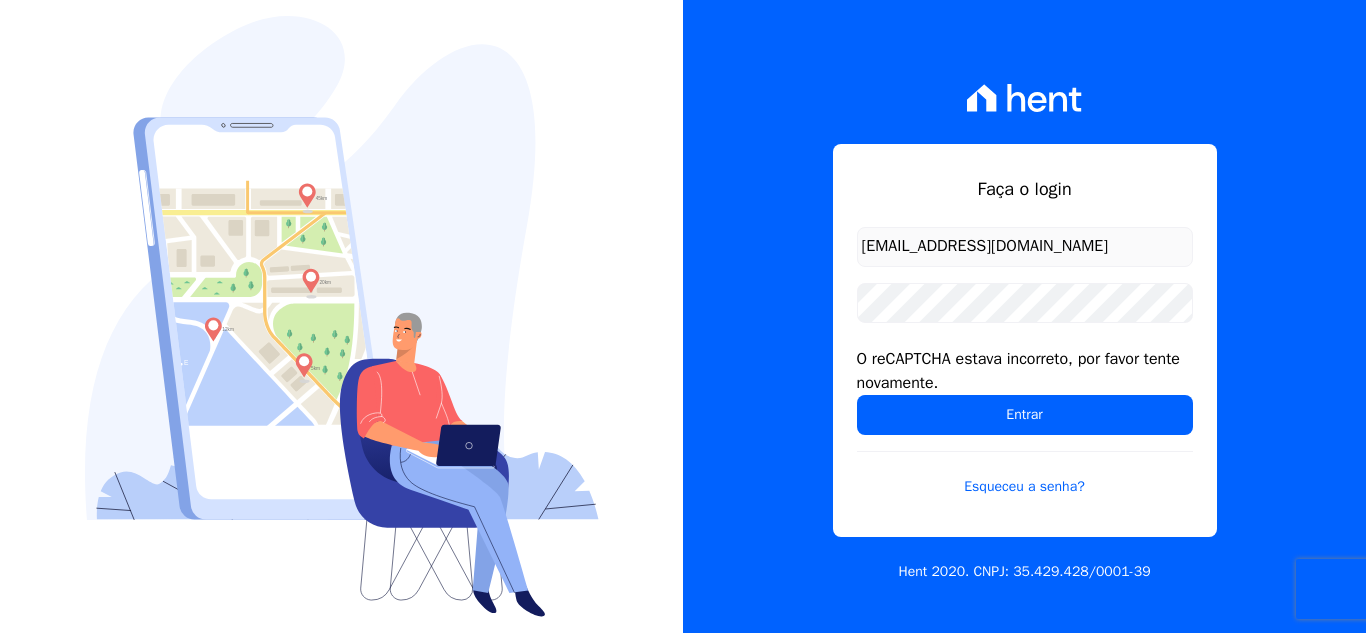 scroll, scrollTop: 0, scrollLeft: 0, axis: both 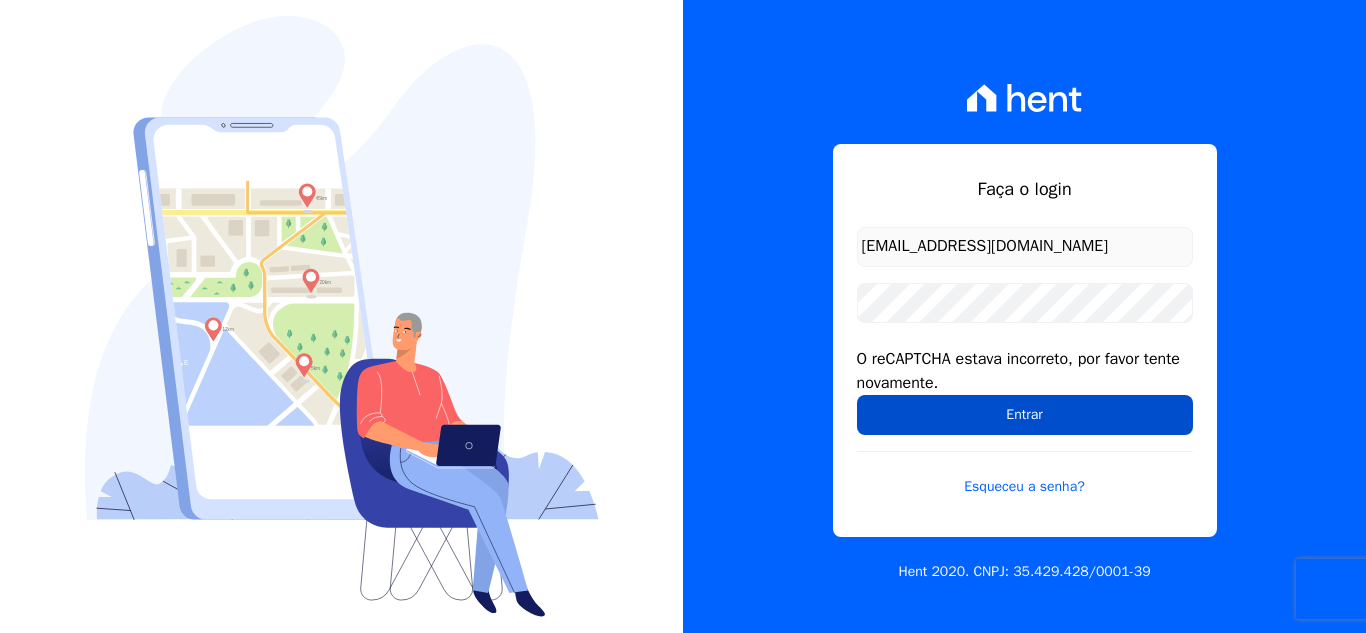 click on "Entrar" at bounding box center [1025, 415] 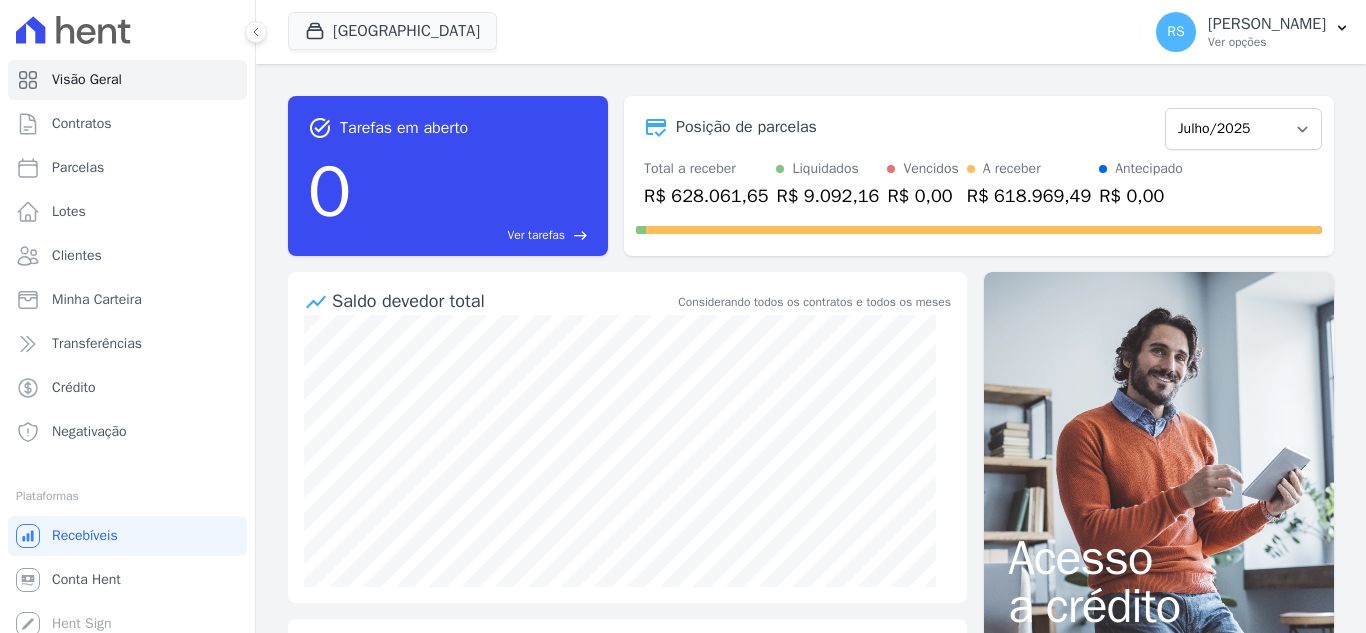 scroll, scrollTop: 0, scrollLeft: 0, axis: both 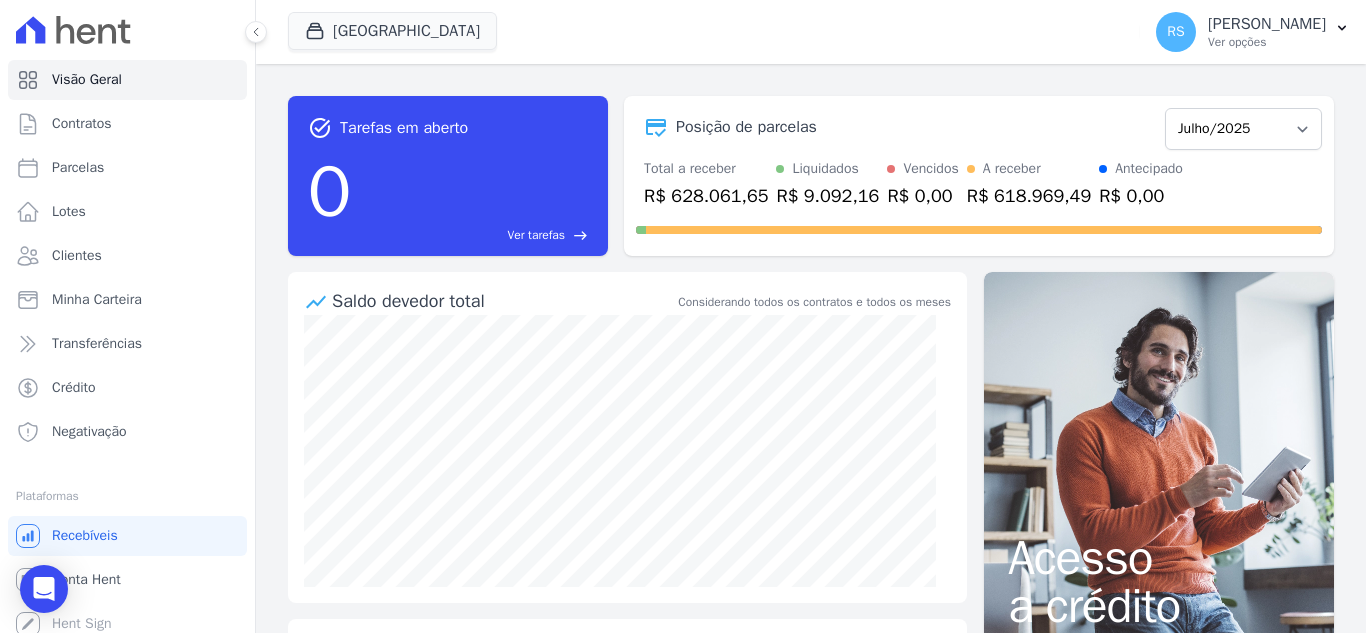 click on "Estação Nogueira
Genesis Empreendimentos
Estação Nogueira
Estação Nogueira 3
Aplicar
RS
Renato Silva
Ver opções" at bounding box center (811, 316) 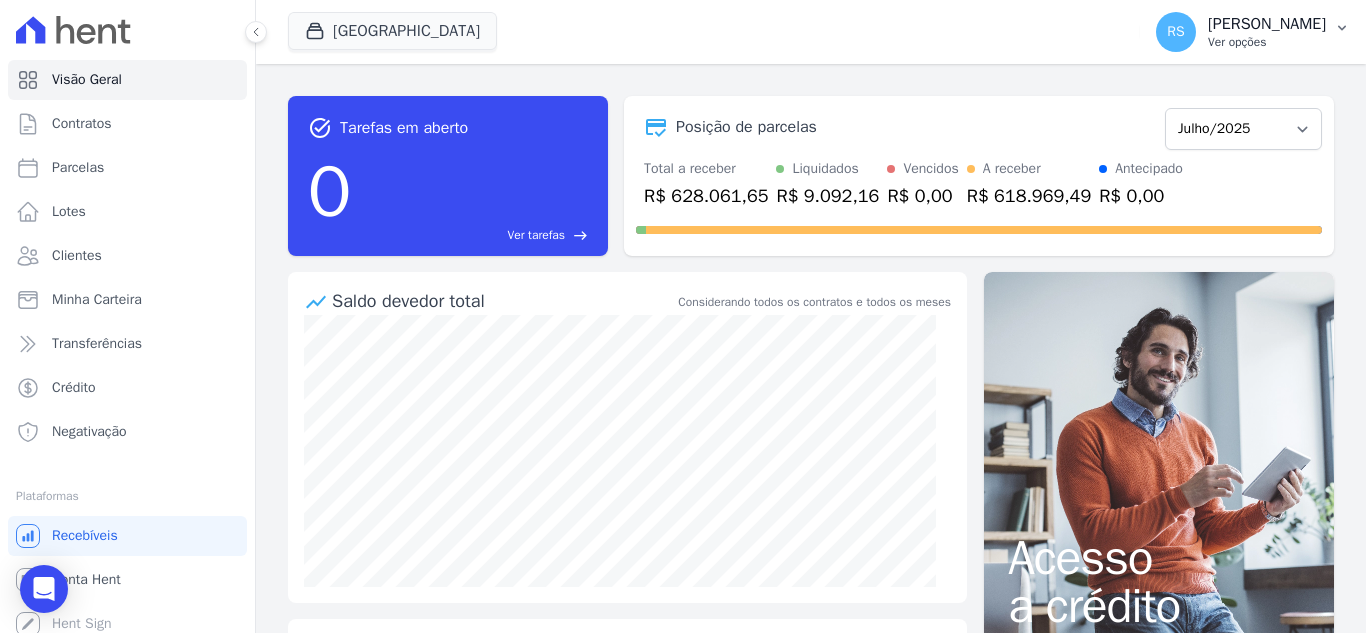 click on "Ver opções" at bounding box center [1267, 42] 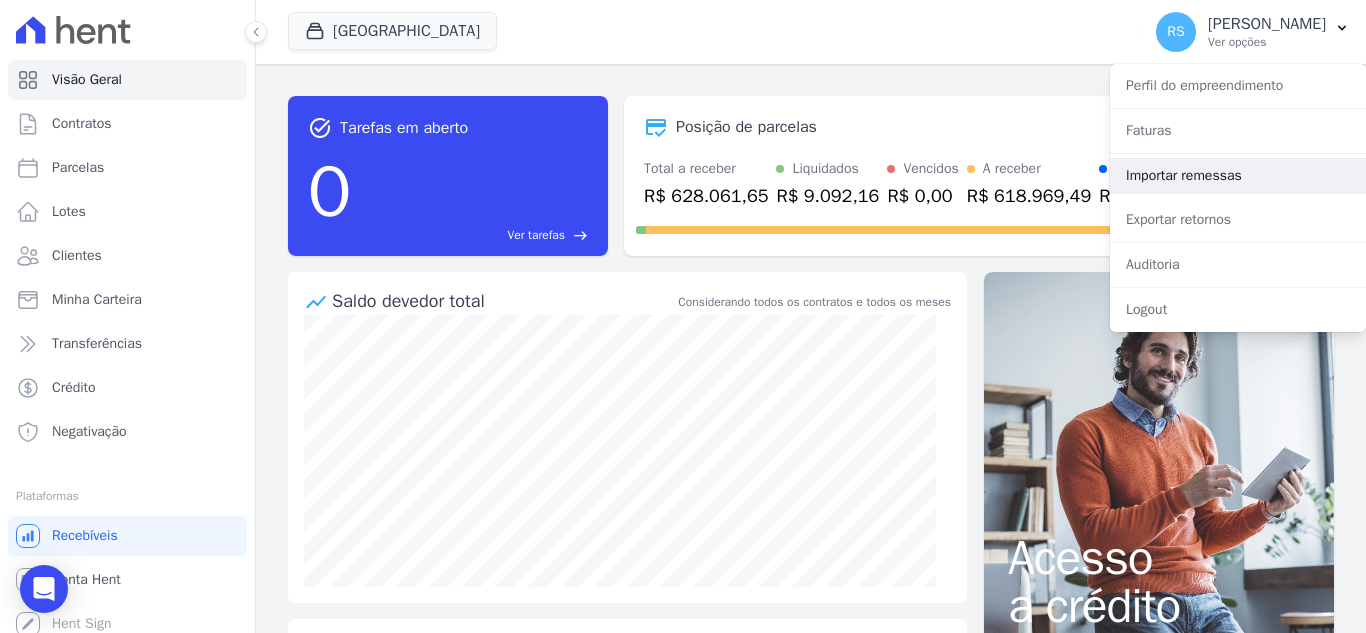 click on "Importar remessas" at bounding box center (1238, 176) 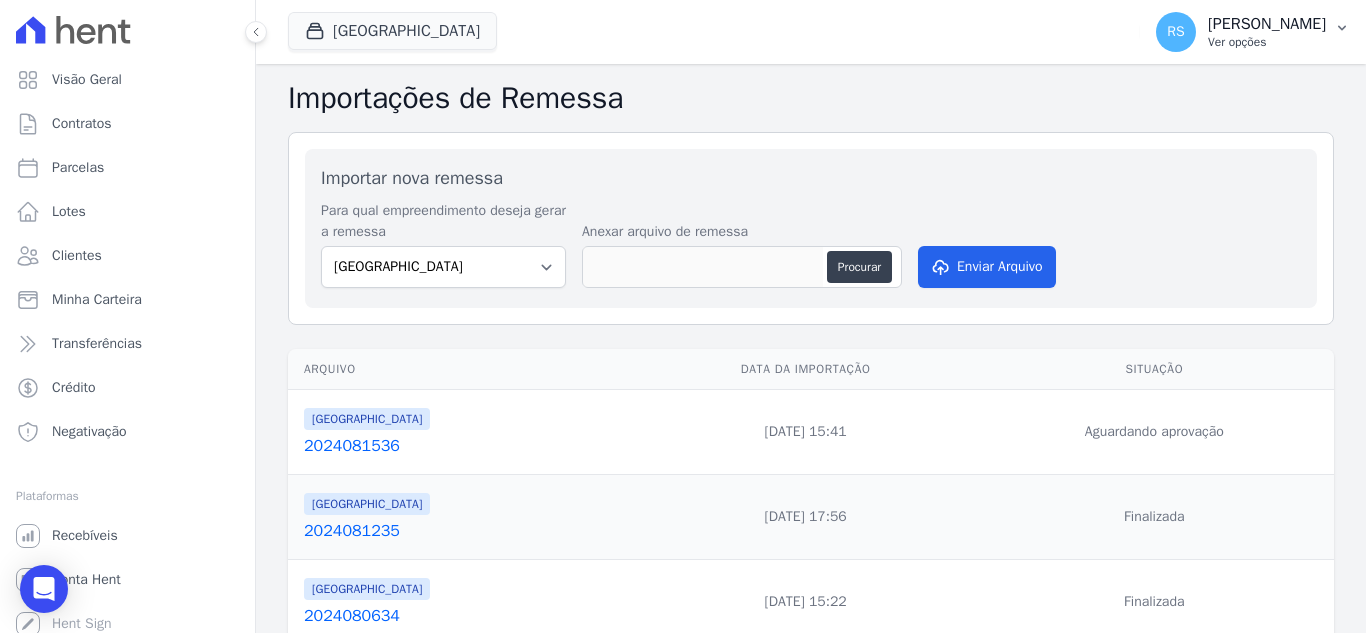 click on "Ver opções" at bounding box center [1267, 42] 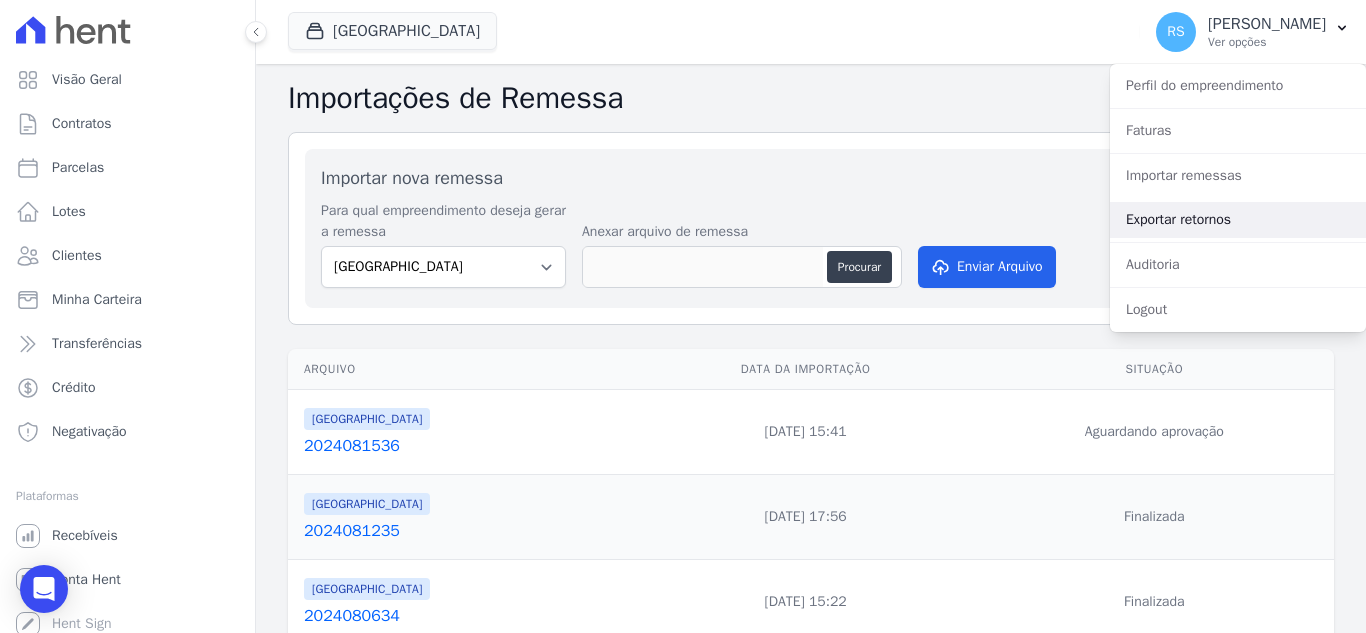 click on "Exportar retornos" at bounding box center [1238, 220] 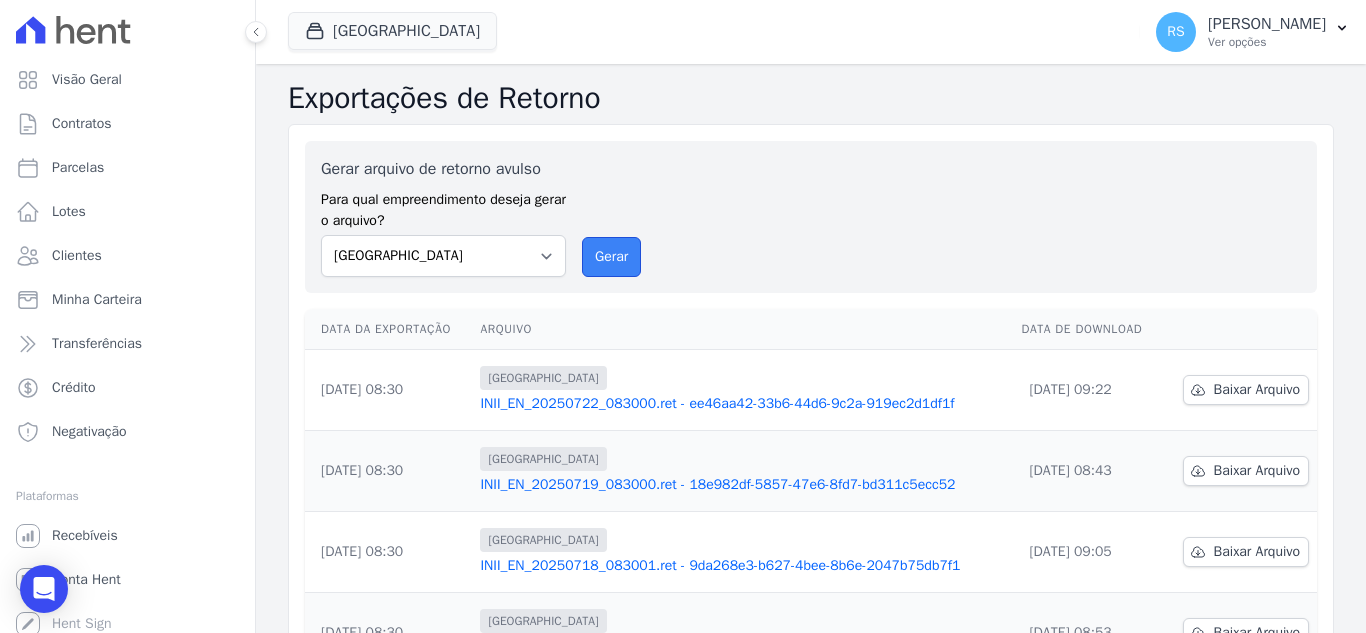 click on "Gerar" at bounding box center [611, 257] 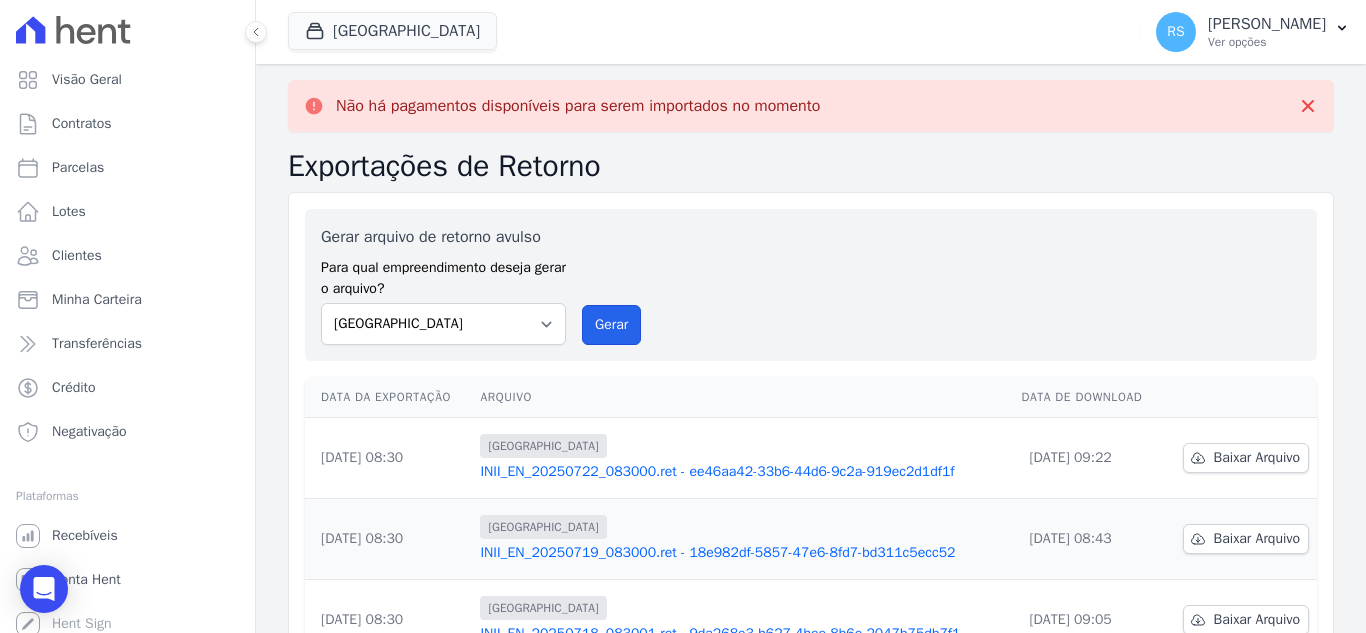 drag, startPoint x: 604, startPoint y: 317, endPoint x: 744, endPoint y: 169, distance: 203.72531 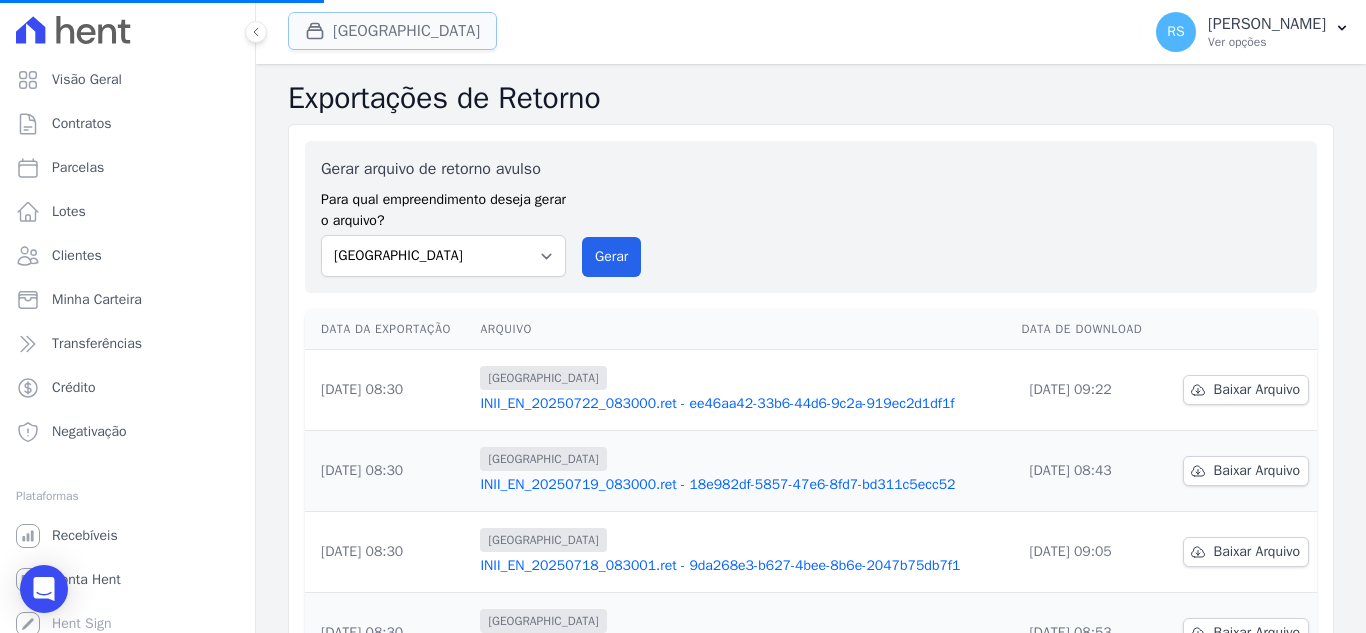 click on "[GEOGRAPHIC_DATA]" at bounding box center (392, 31) 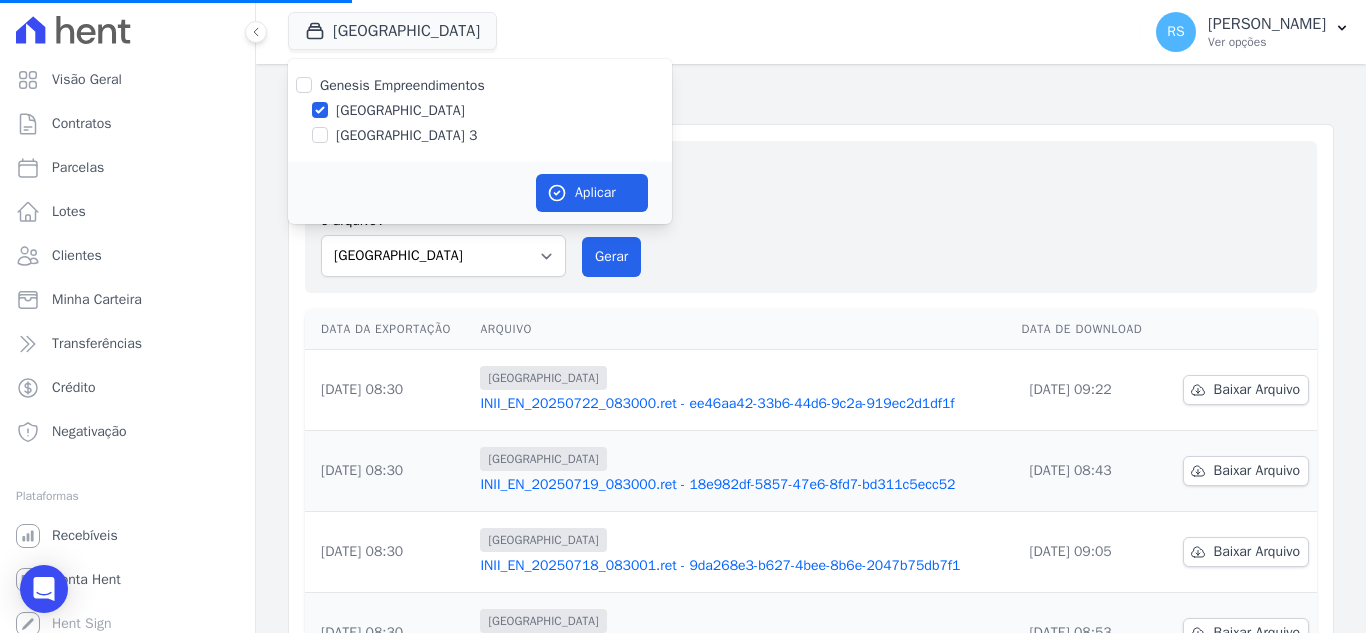 click on "[GEOGRAPHIC_DATA] 3" at bounding box center [406, 135] 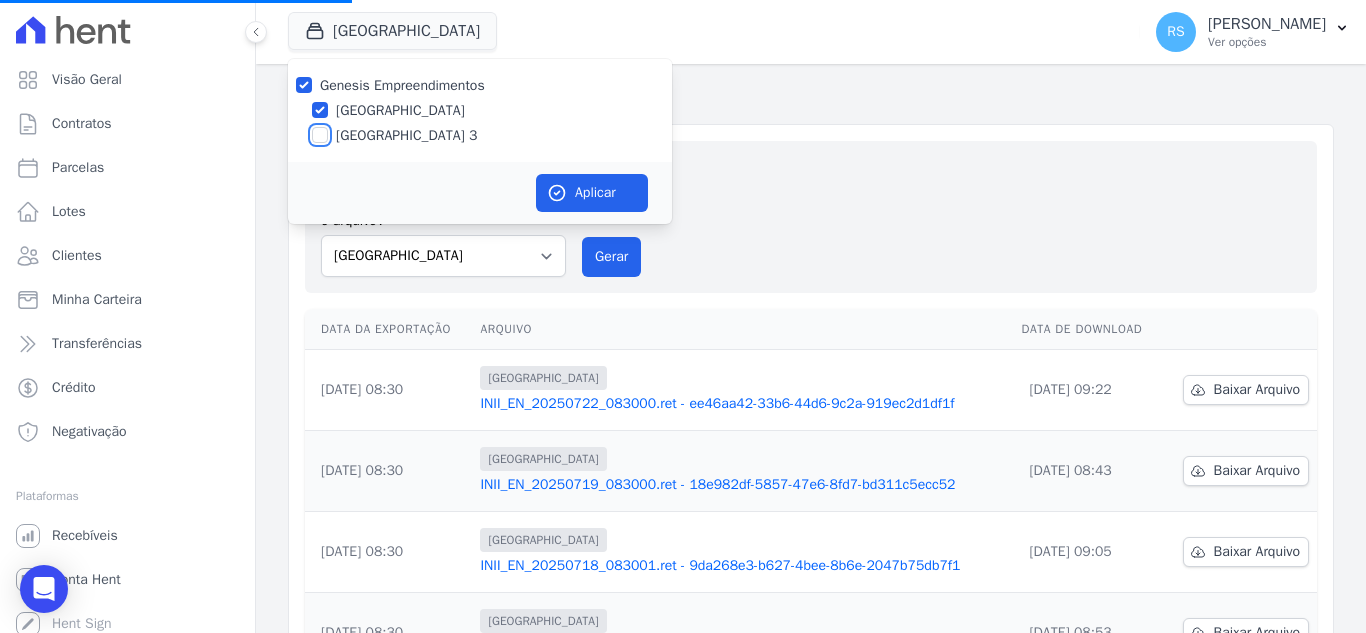 checkbox on "true" 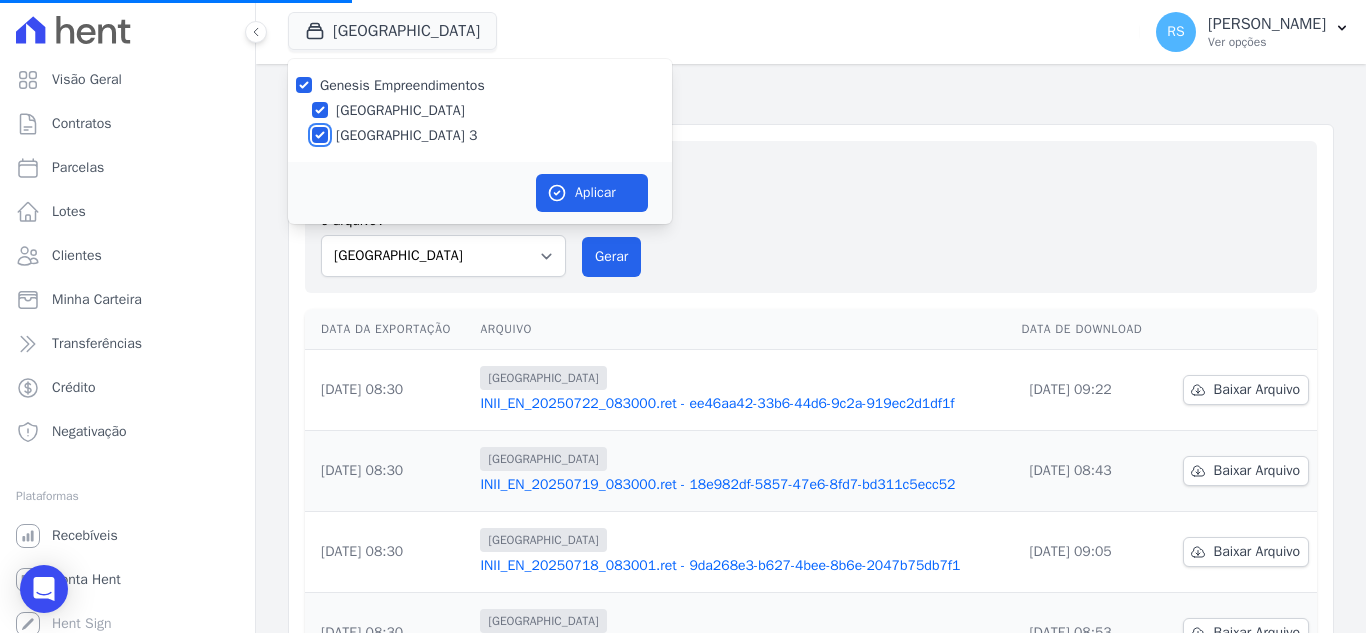 checkbox on "true" 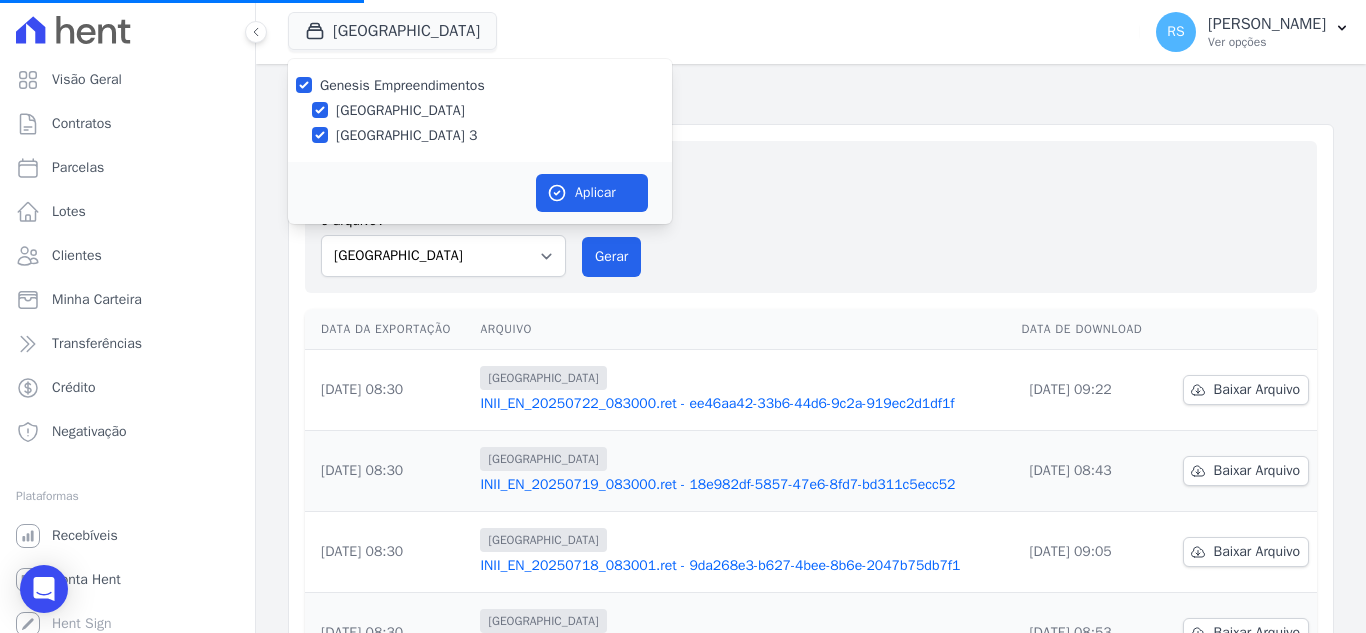 click on "[GEOGRAPHIC_DATA]" at bounding box center [400, 110] 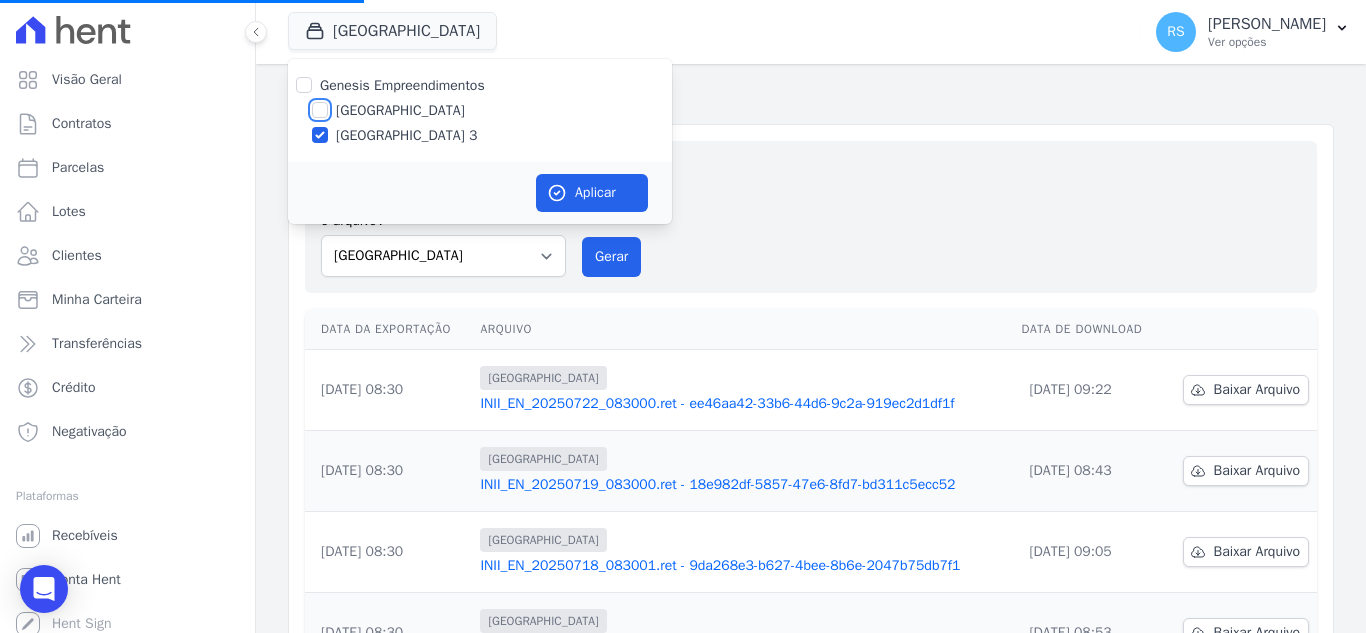 checkbox on "false" 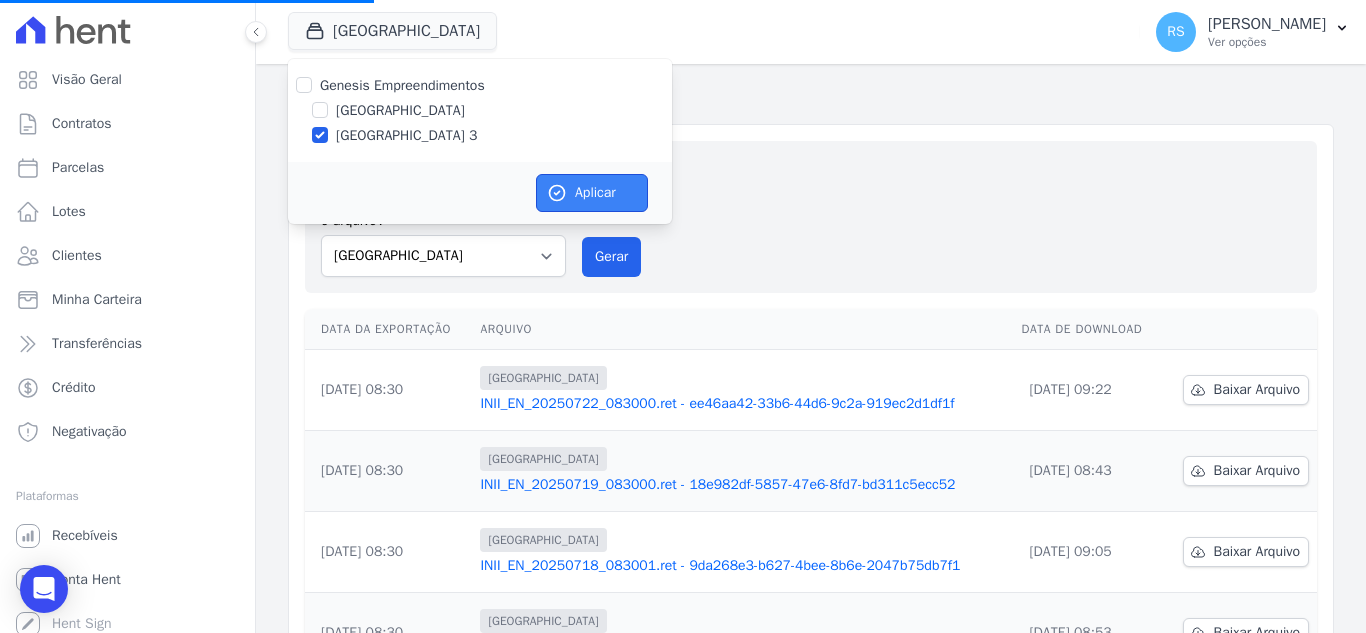 click on "Aplicar" at bounding box center (592, 193) 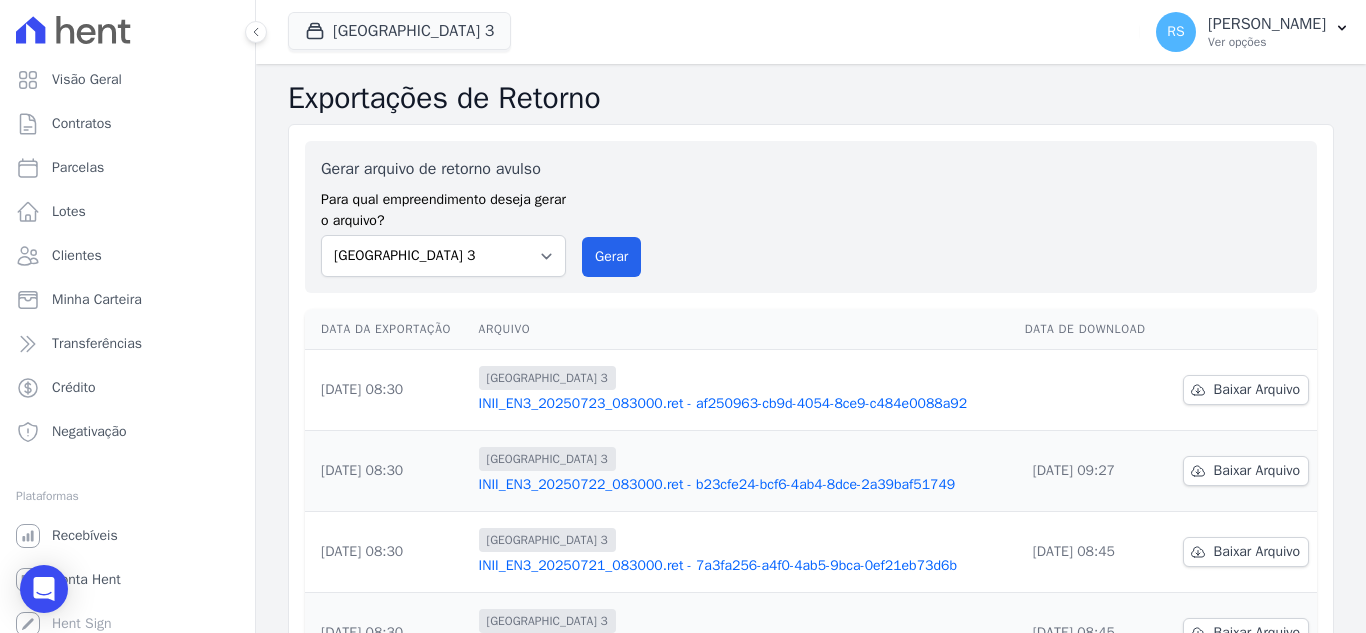 click on "Gerar arquivo de retorno avulso
Para qual empreendimento deseja gerar o arquivo?
Estação Nogueira
Estação Nogueira 3
Gerar" at bounding box center [811, 217] 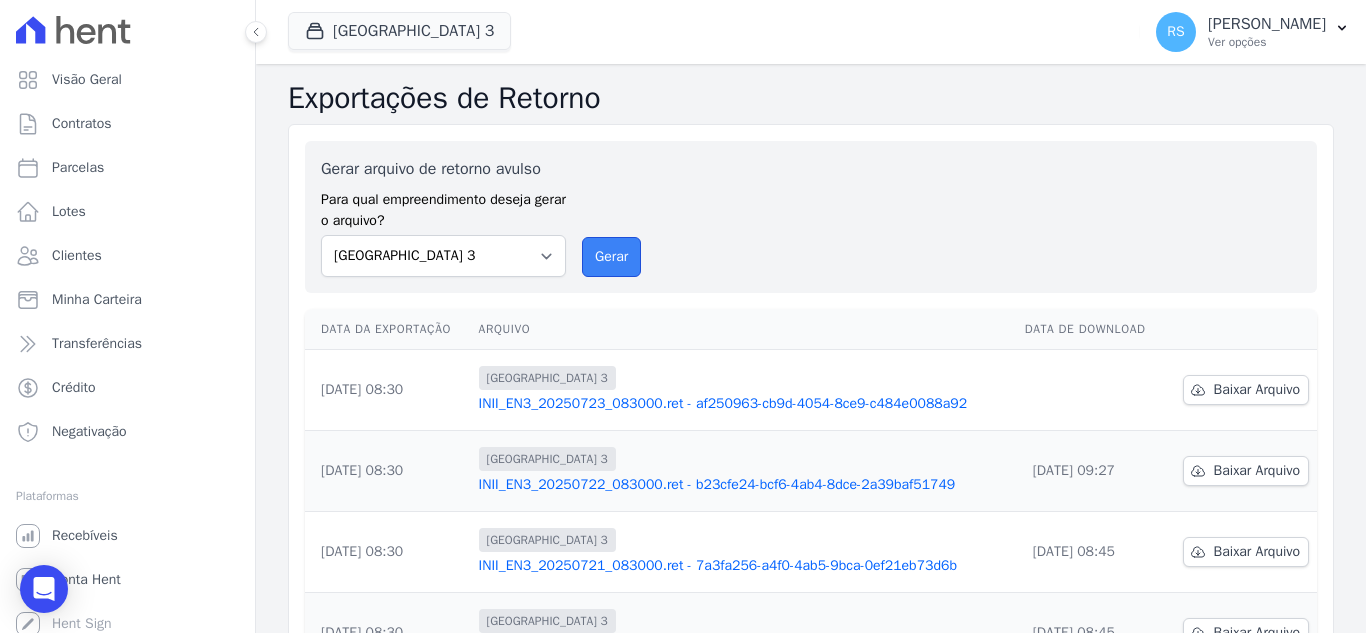click on "Gerar" at bounding box center [611, 257] 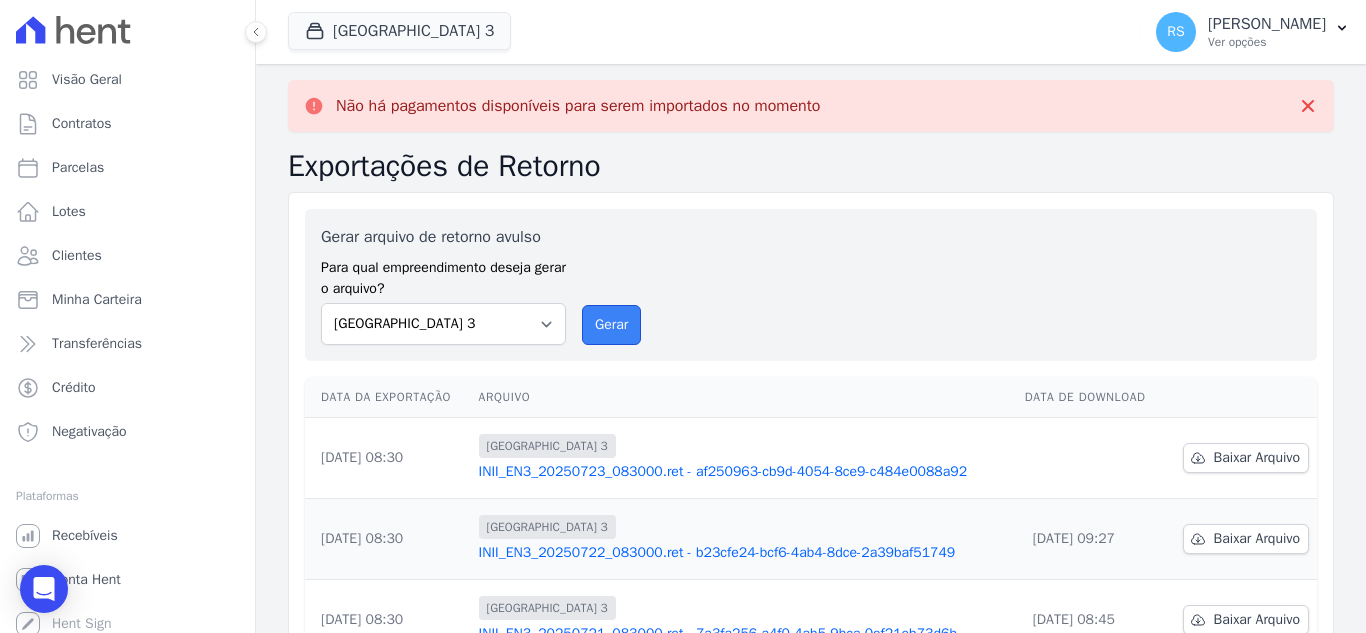 click on "Gerar" at bounding box center [611, 325] 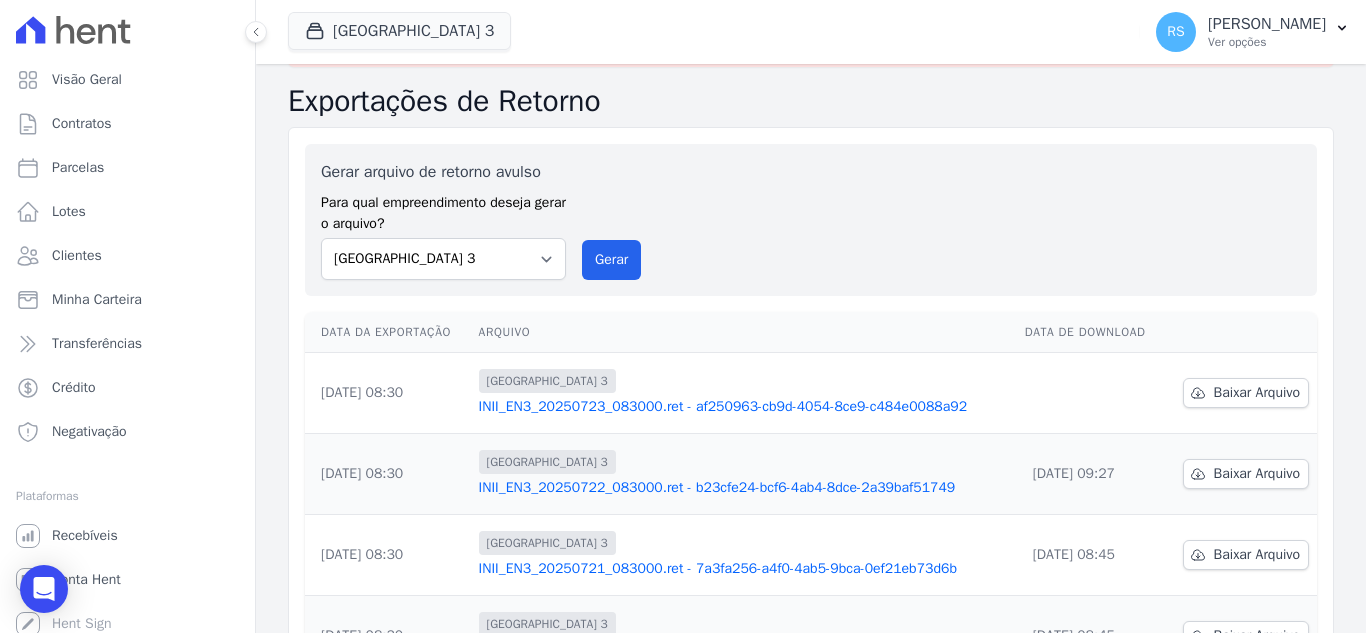 scroll, scrollTop: 100, scrollLeft: 0, axis: vertical 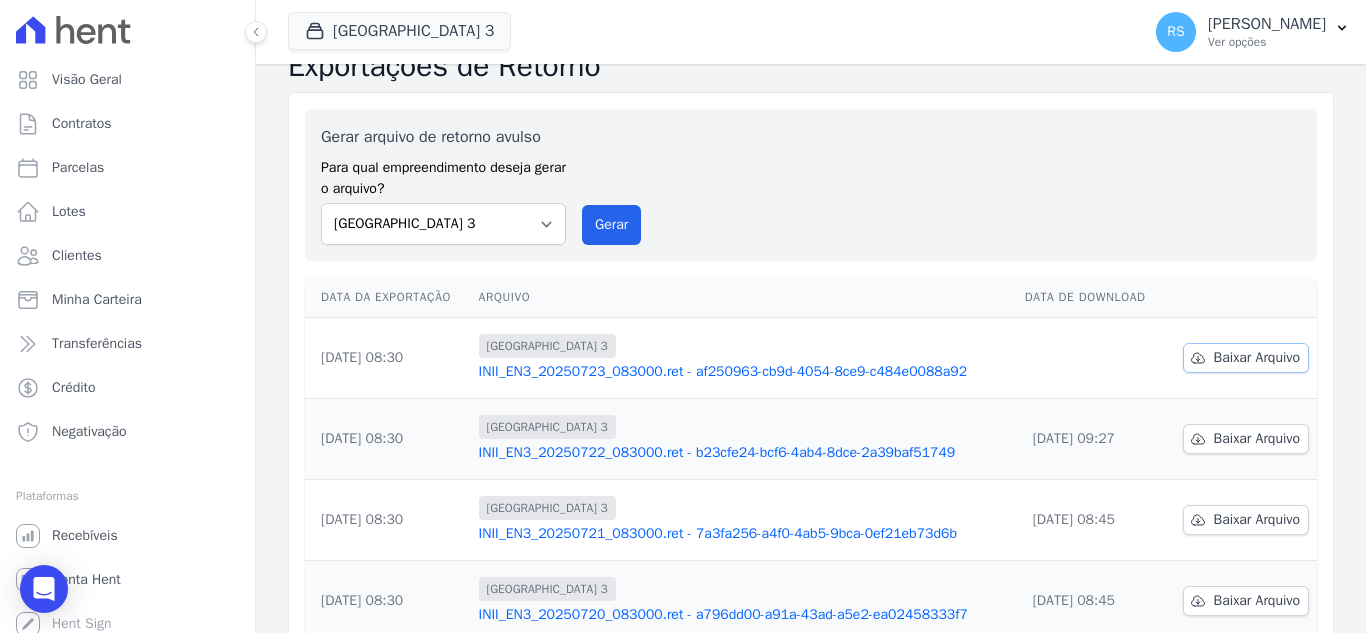 click on "Baixar Arquivo" at bounding box center [1257, 358] 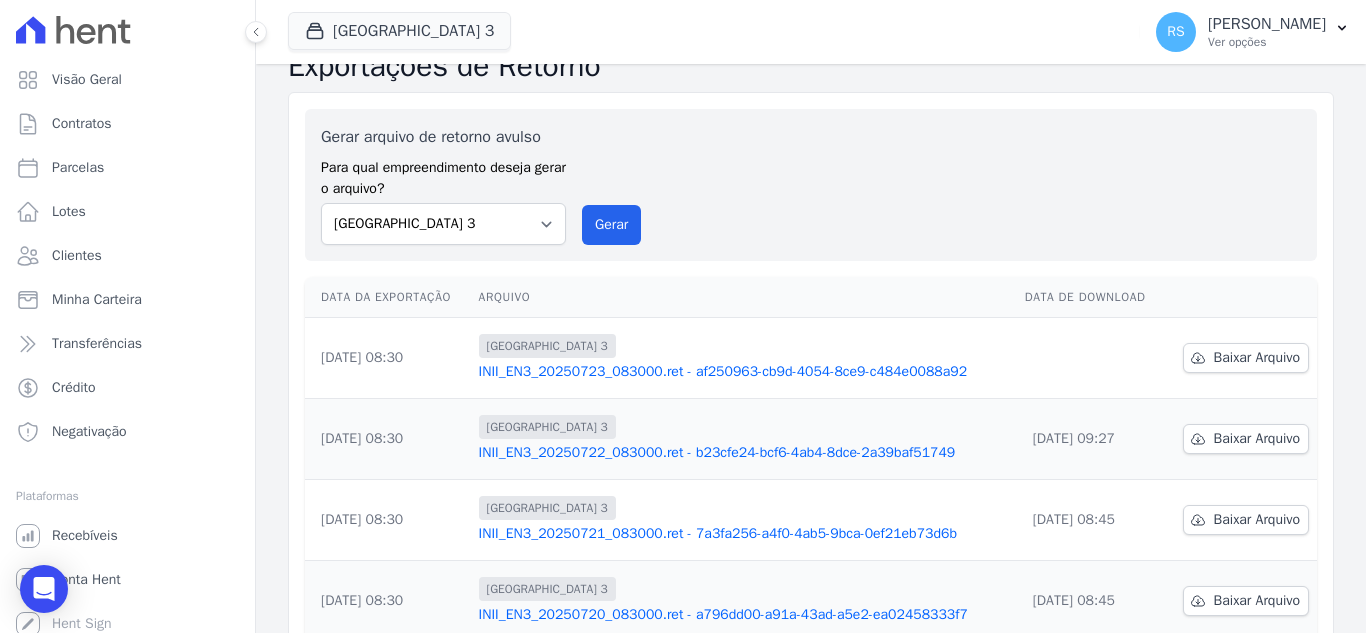 scroll, scrollTop: 32, scrollLeft: 0, axis: vertical 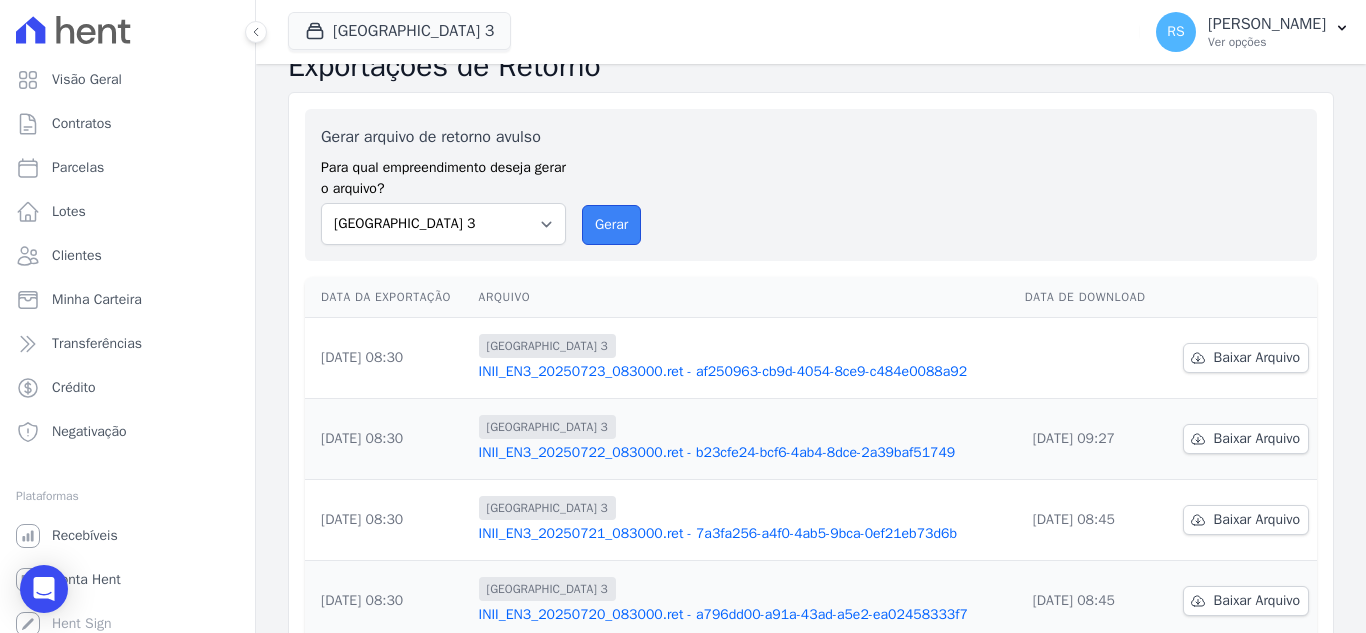 click on "Gerar" at bounding box center (611, 225) 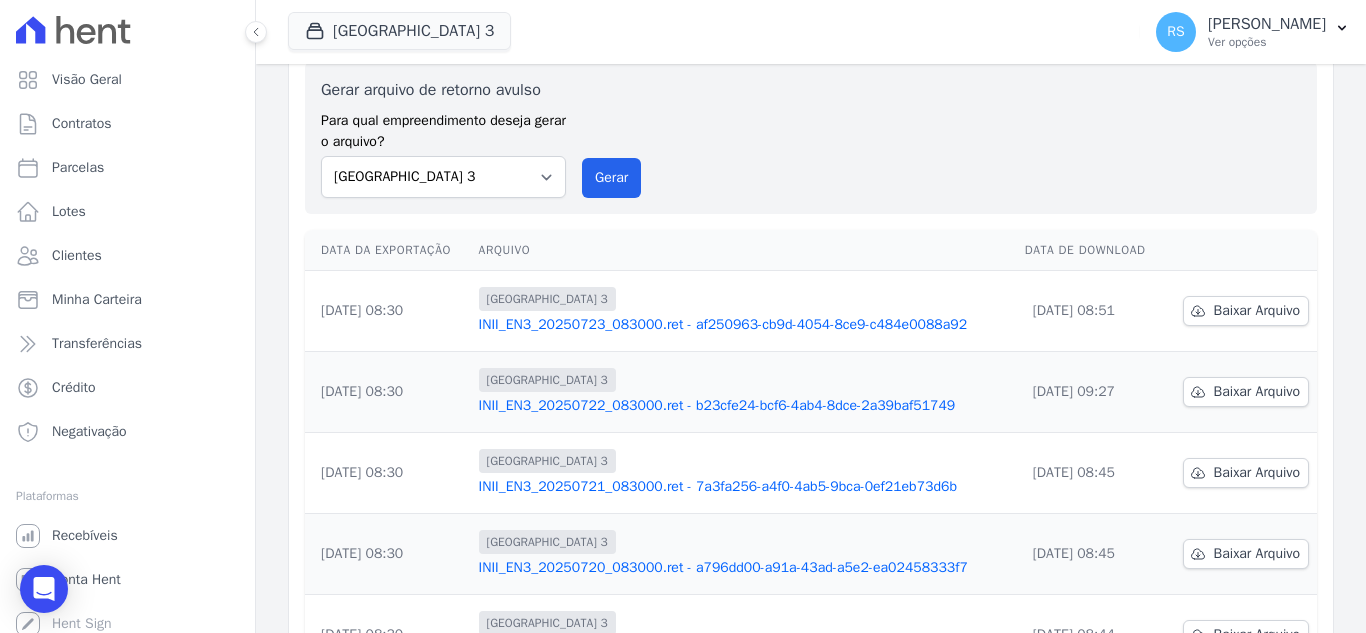 scroll, scrollTop: 200, scrollLeft: 0, axis: vertical 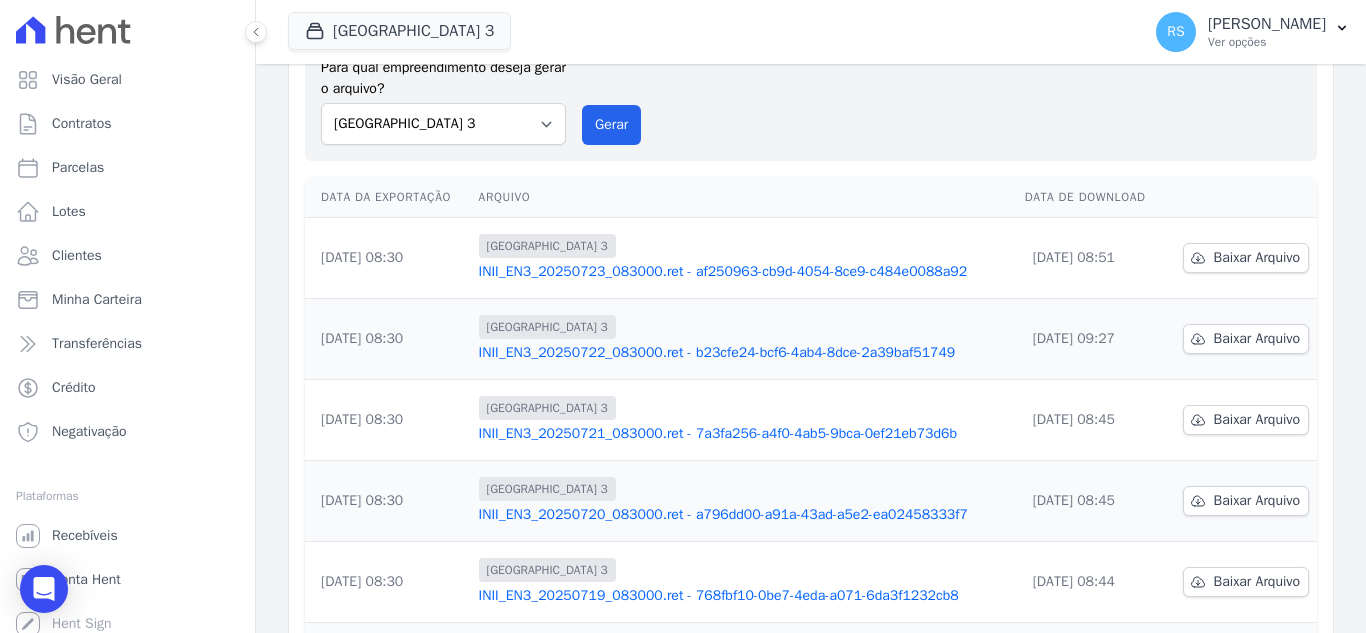 click on "INII_EN3_20250723_083000.ret -
af250963-cb9d-4054-8ce9-c484e0088a92" at bounding box center (744, 272) 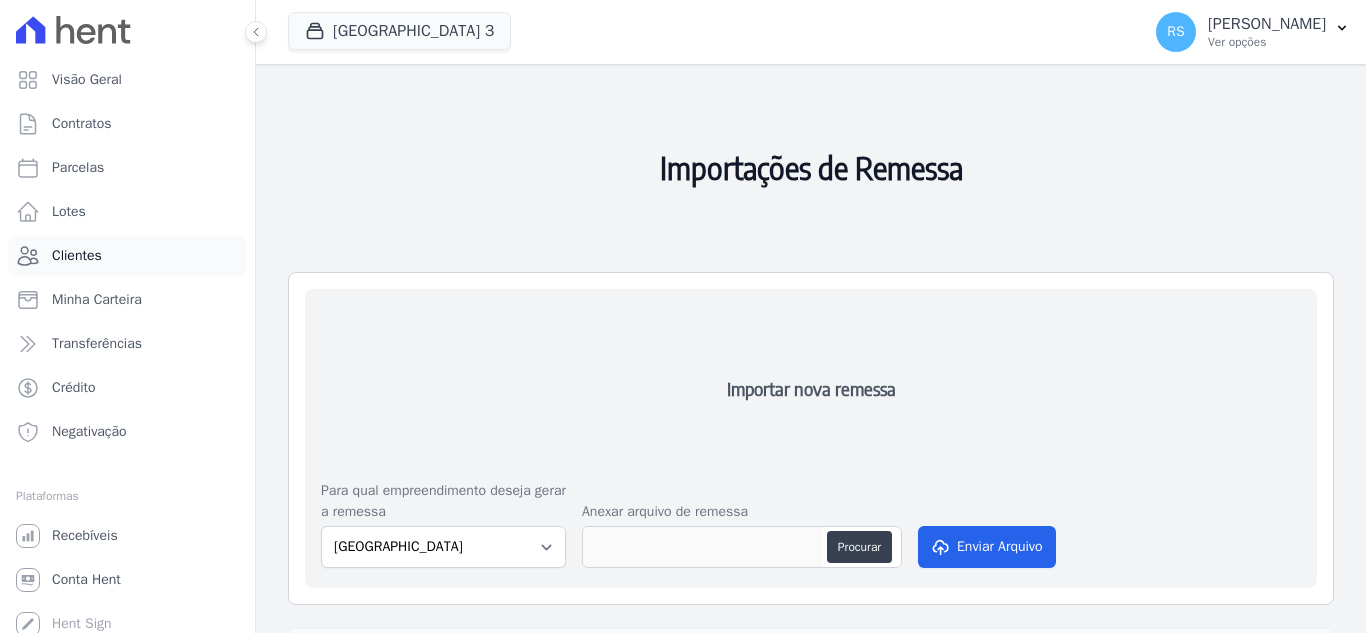 click on "Clientes" at bounding box center [127, 256] 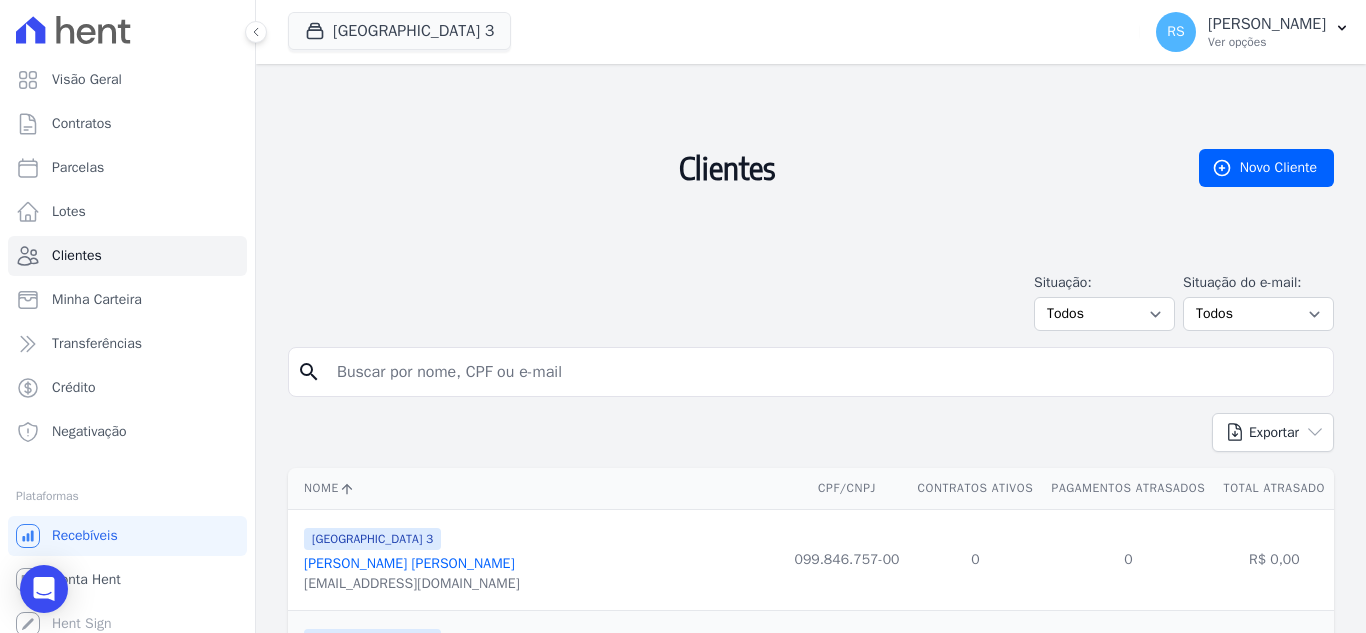 click at bounding box center (825, 372) 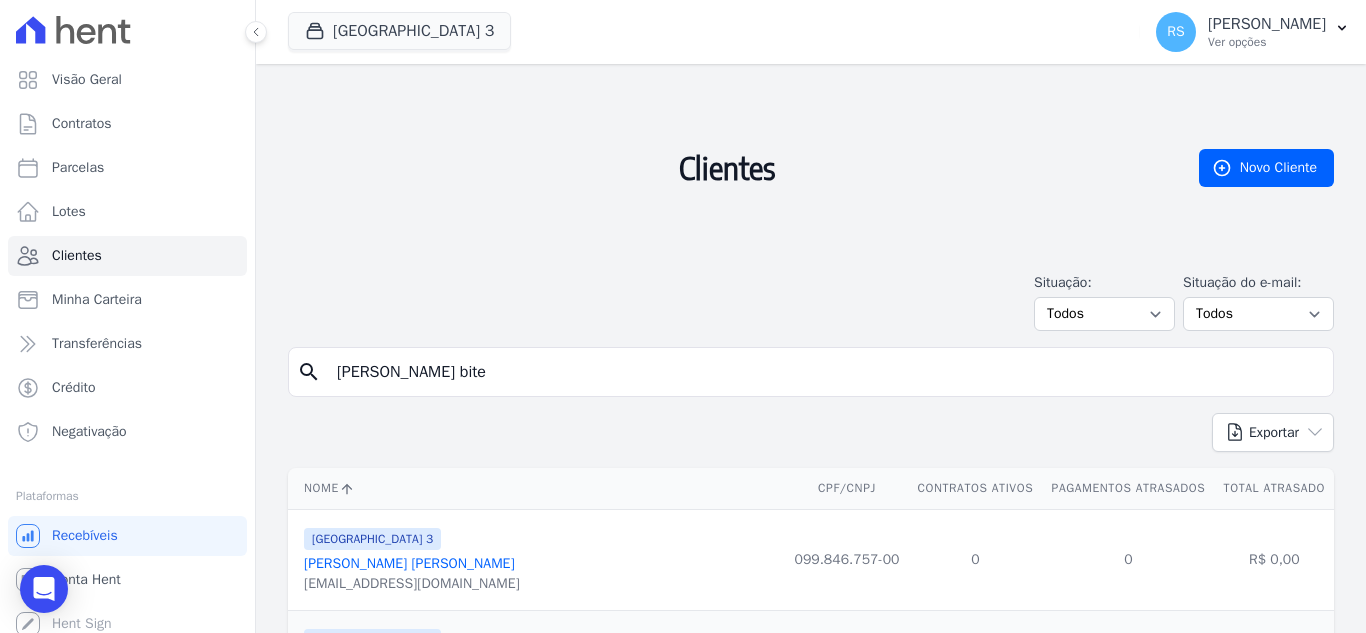 type on "matheus pujol bite" 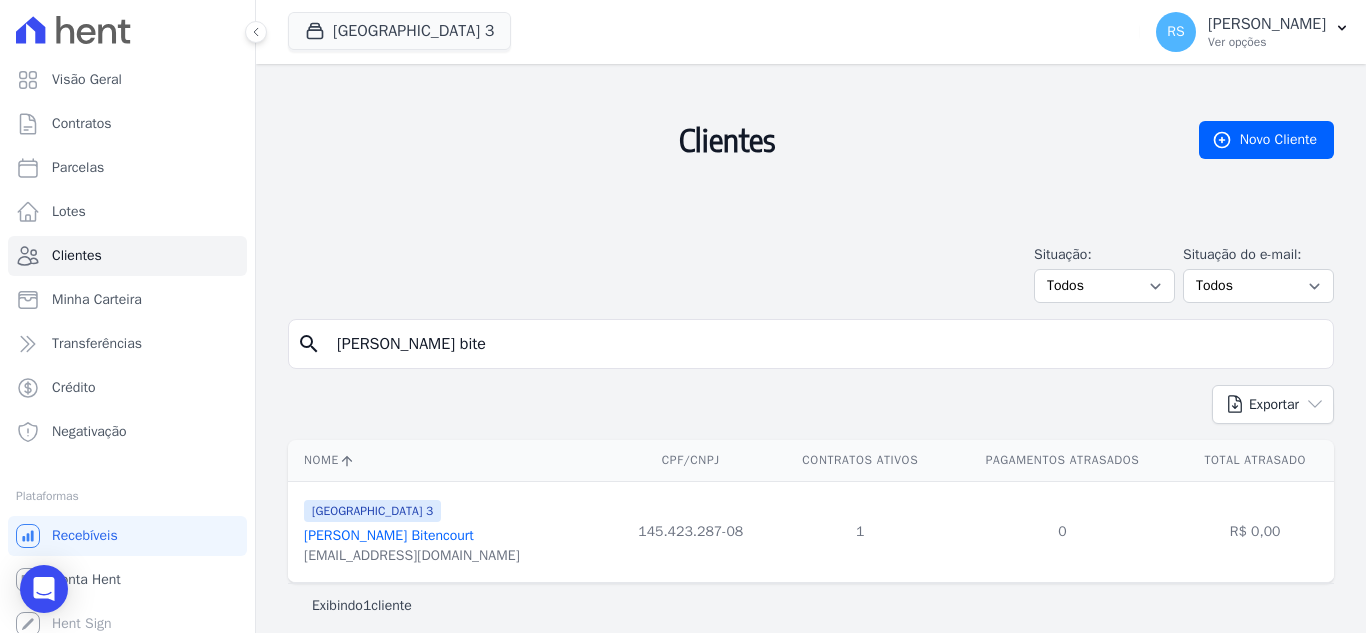 scroll, scrollTop: 40, scrollLeft: 0, axis: vertical 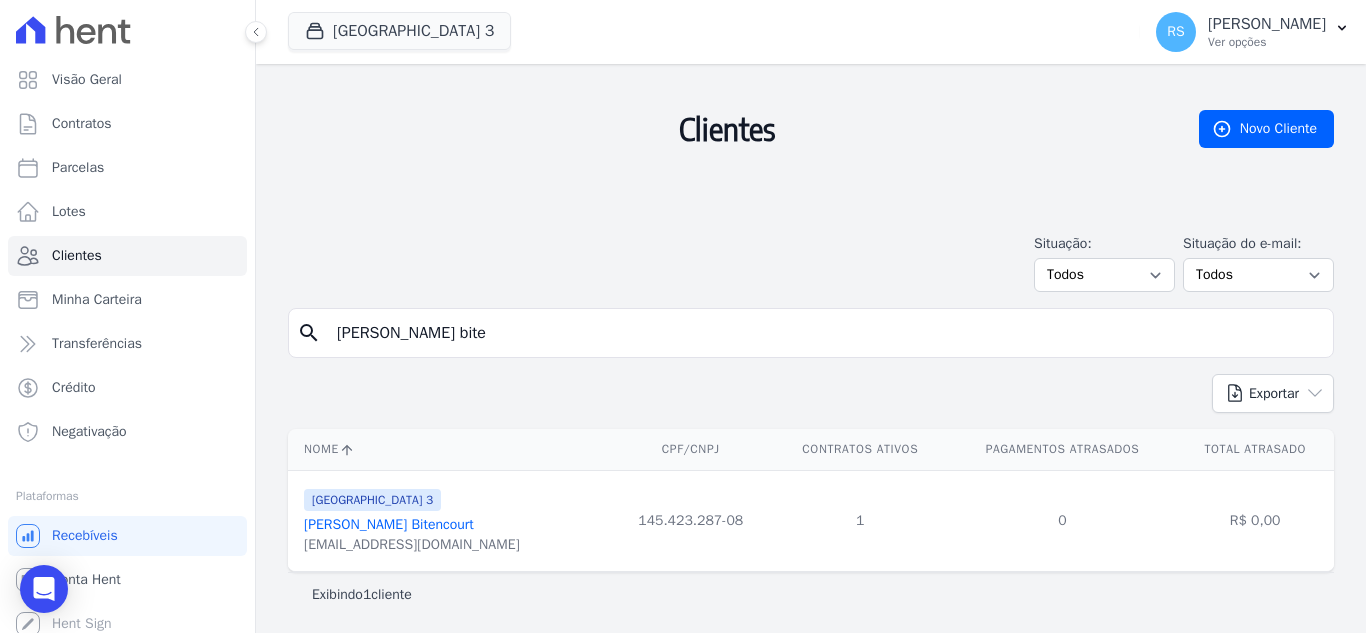 drag, startPoint x: 485, startPoint y: 338, endPoint x: 255, endPoint y: 335, distance: 230.01956 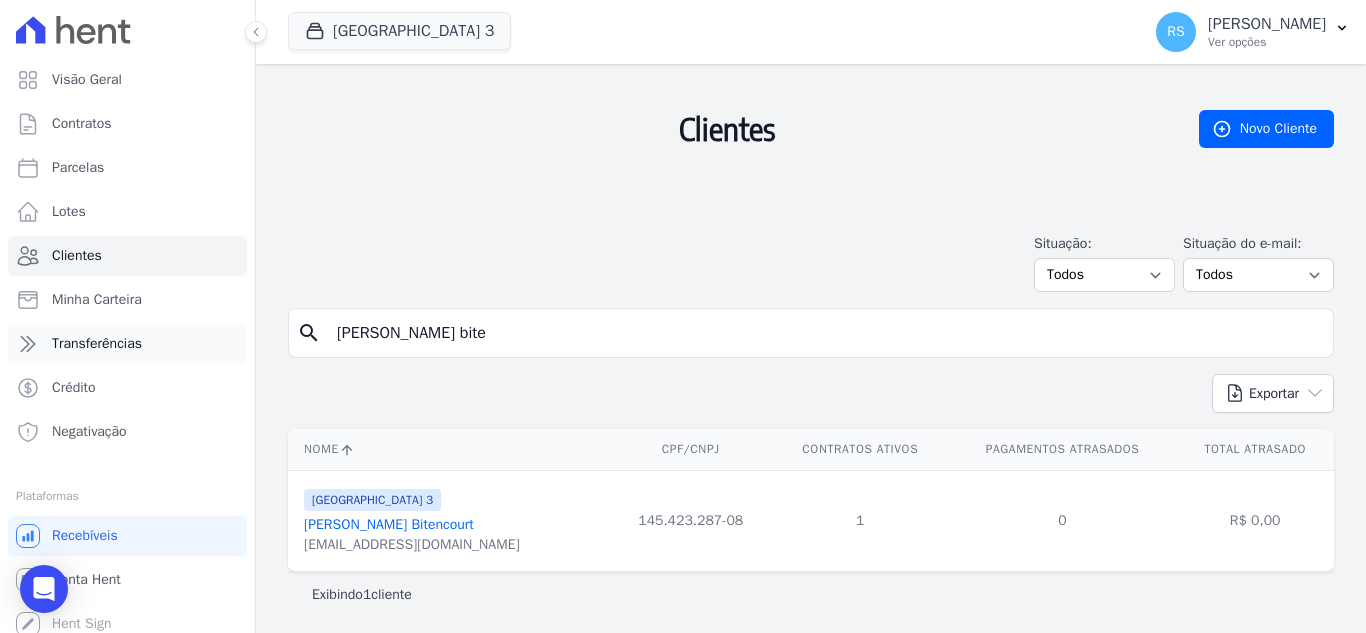 scroll, scrollTop: 11, scrollLeft: 0, axis: vertical 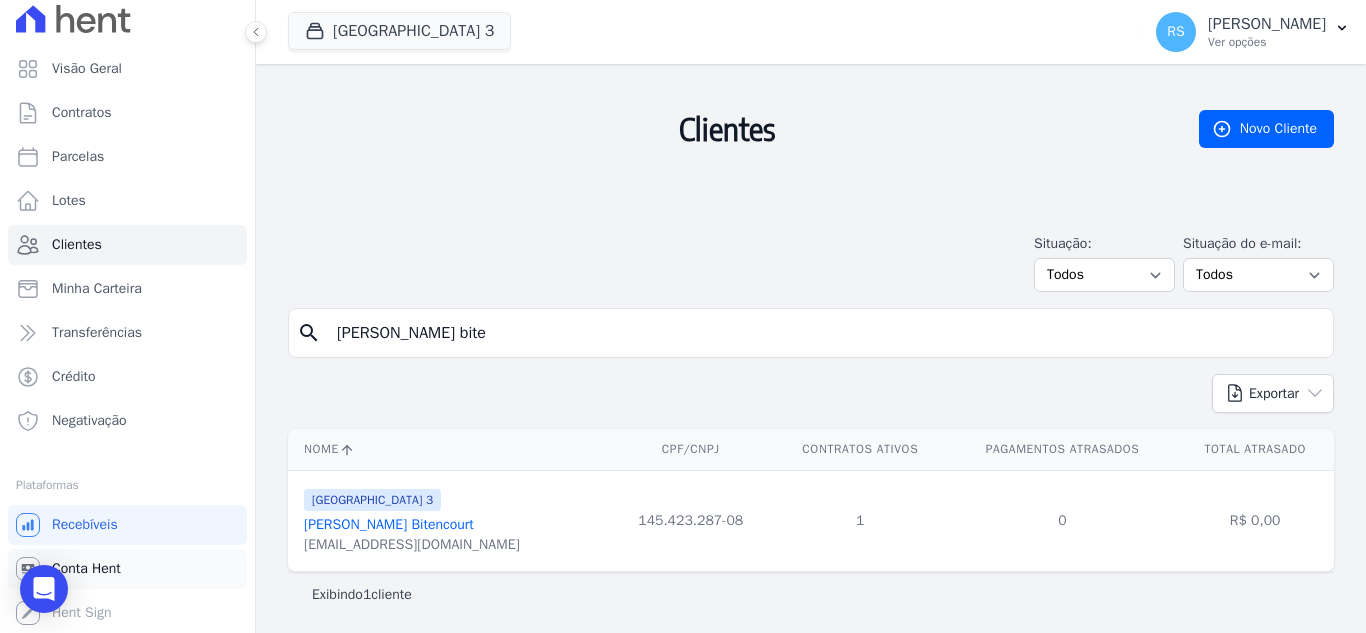 click on "Conta Hent" at bounding box center [127, 569] 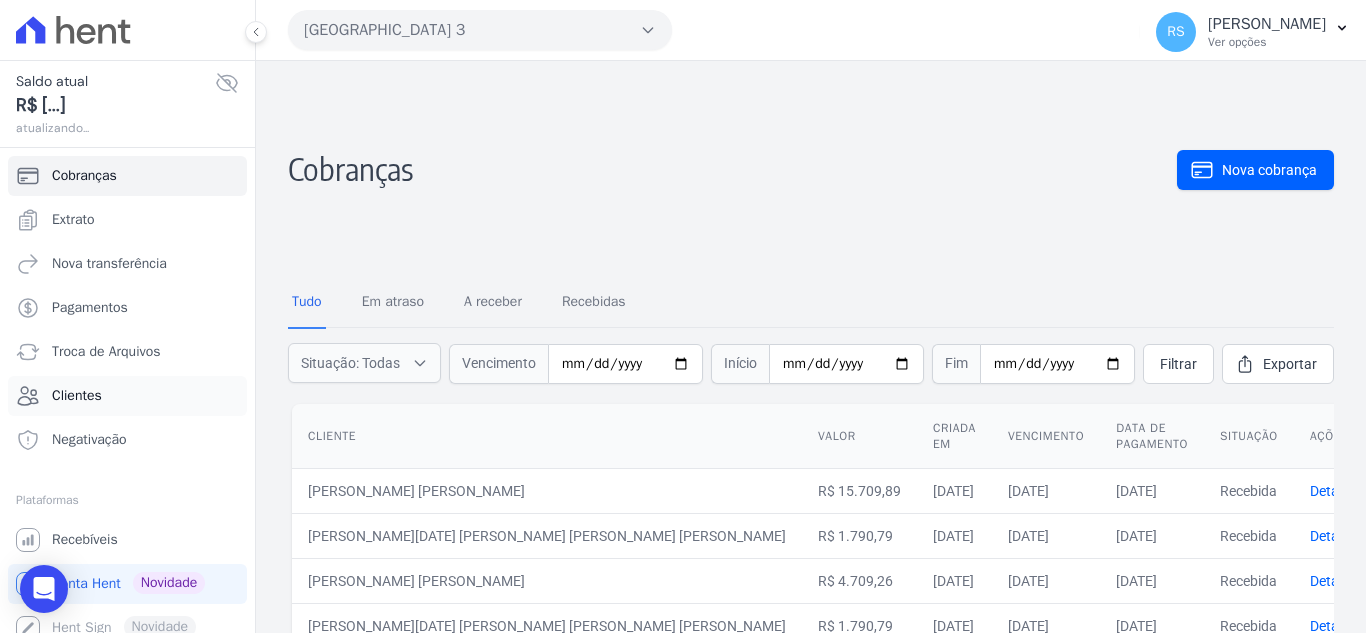 drag, startPoint x: 160, startPoint y: 400, endPoint x: 121, endPoint y: 399, distance: 39.012817 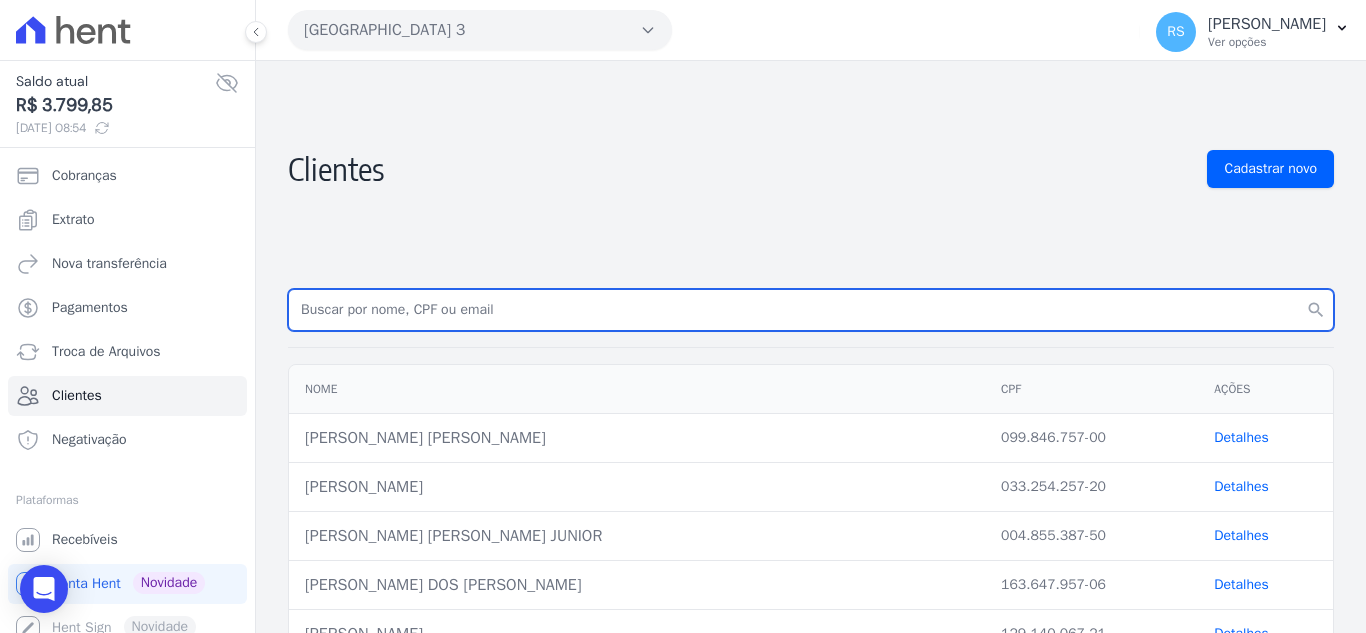 click at bounding box center [811, 310] 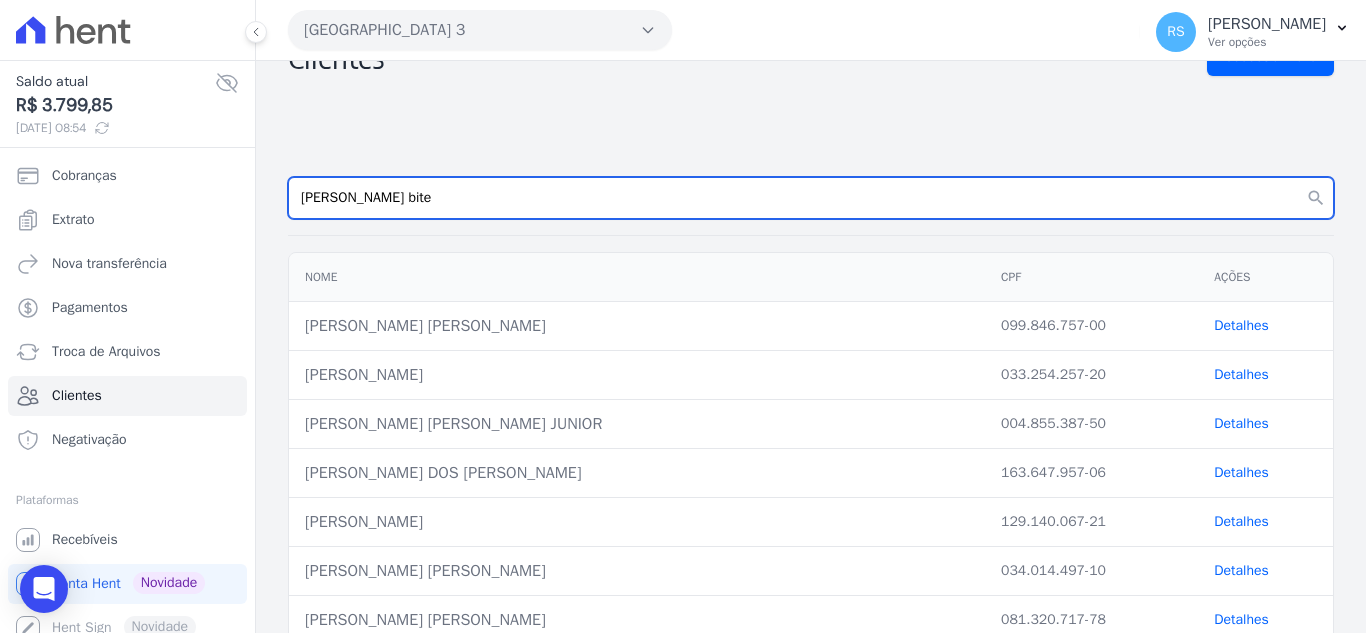 scroll, scrollTop: 93, scrollLeft: 0, axis: vertical 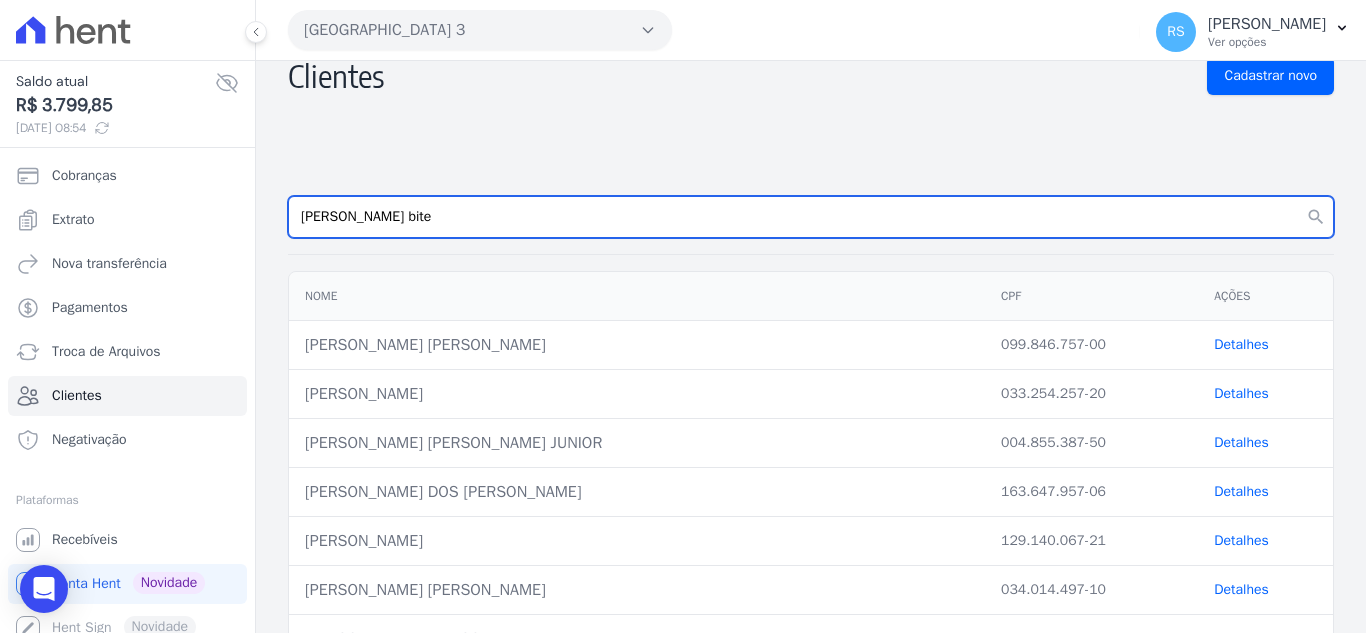 type on "matheus pujol bite" 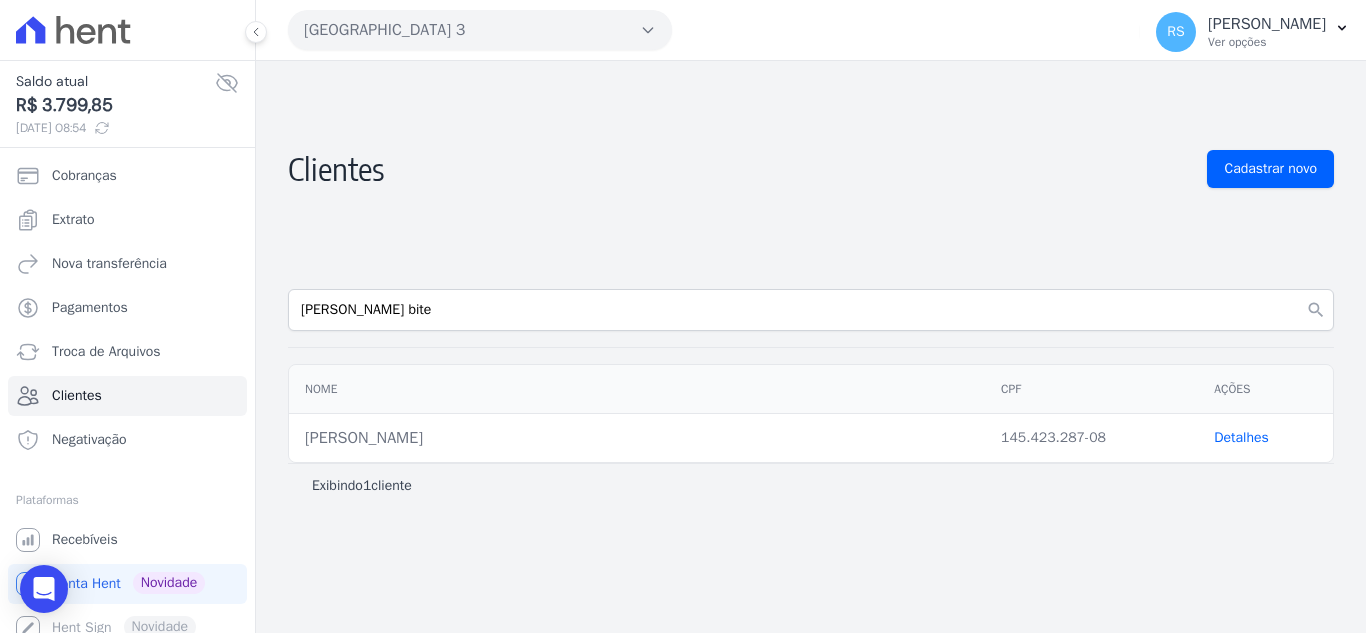 click on "Detalhes" at bounding box center [1241, 437] 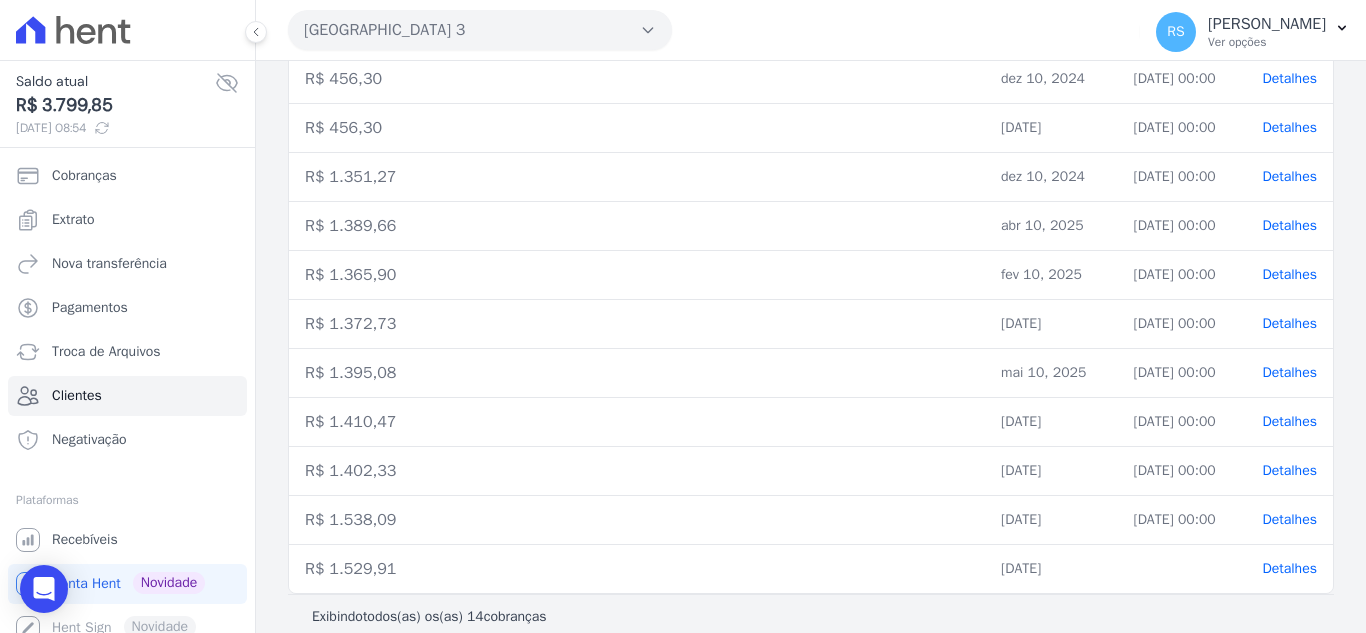 scroll, scrollTop: 662, scrollLeft: 0, axis: vertical 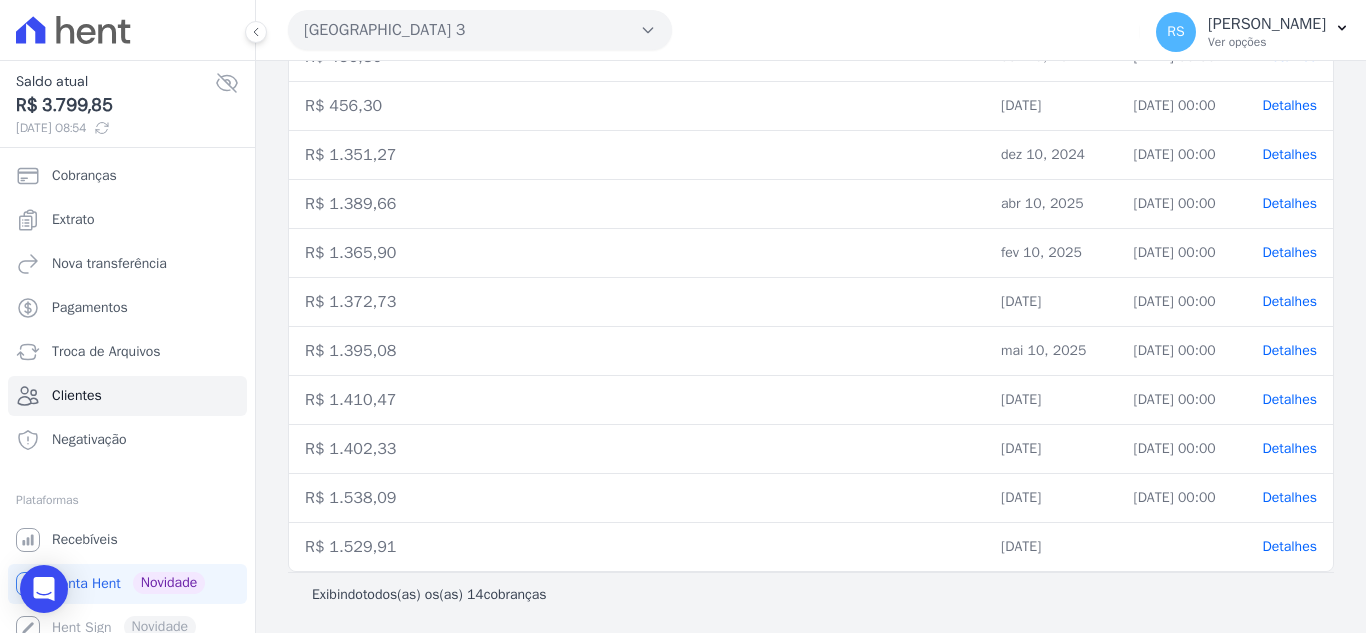 drag, startPoint x: 698, startPoint y: 502, endPoint x: 352, endPoint y: 512, distance: 346.14447 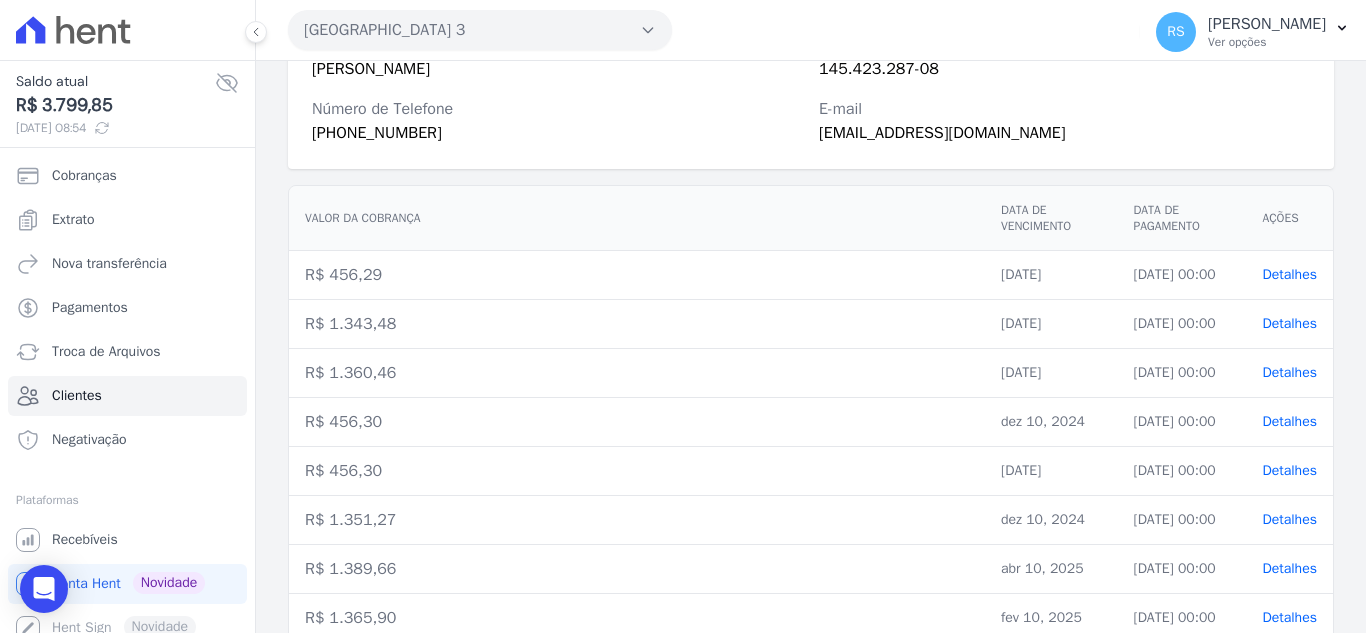 scroll, scrollTop: 262, scrollLeft: 0, axis: vertical 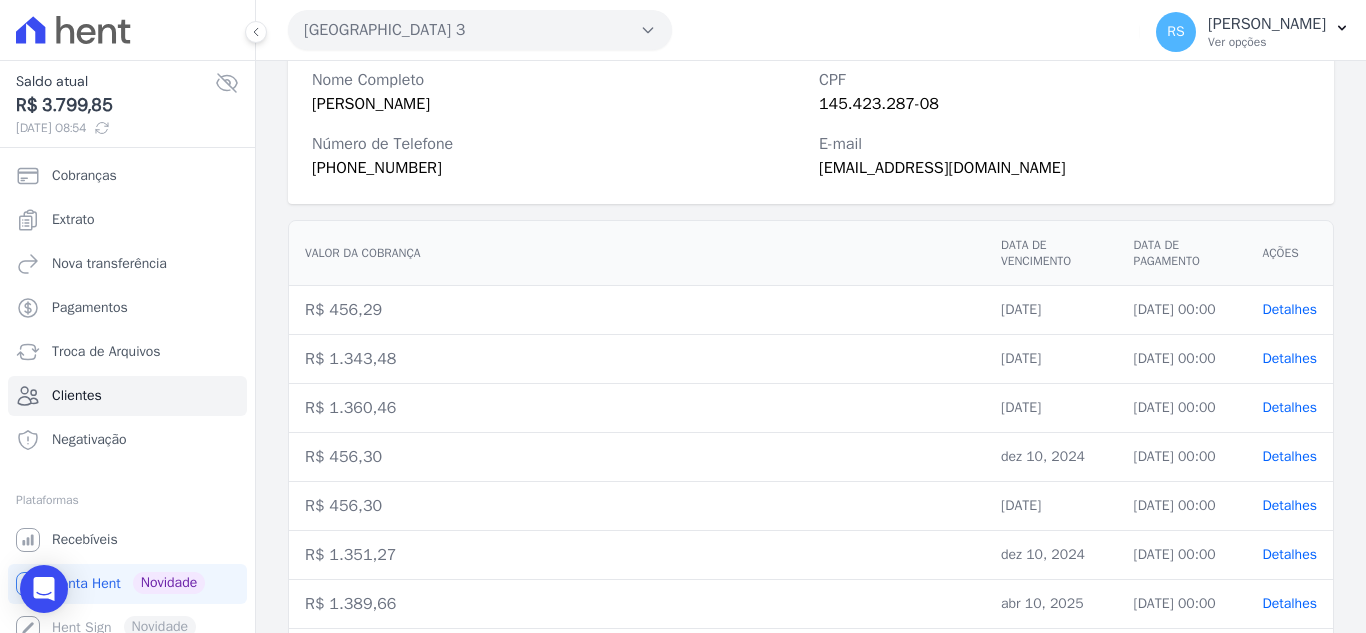 click on "[PERSON_NAME]" at bounding box center [557, 104] 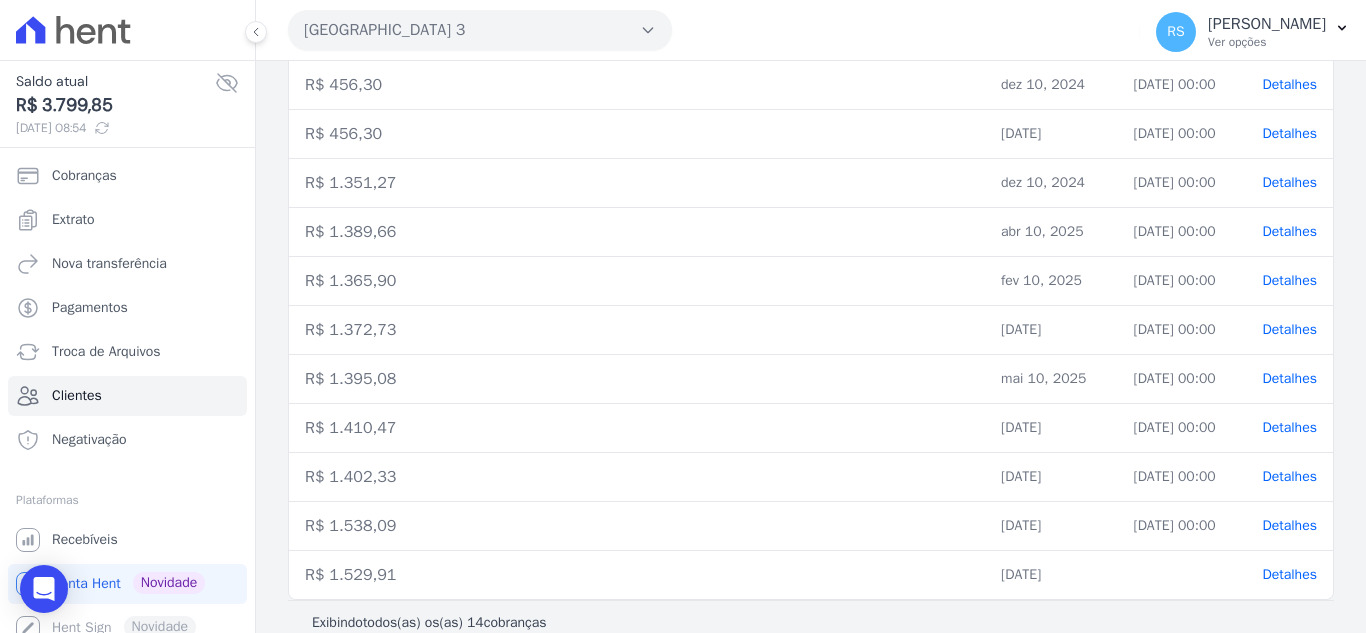 scroll, scrollTop: 662, scrollLeft: 0, axis: vertical 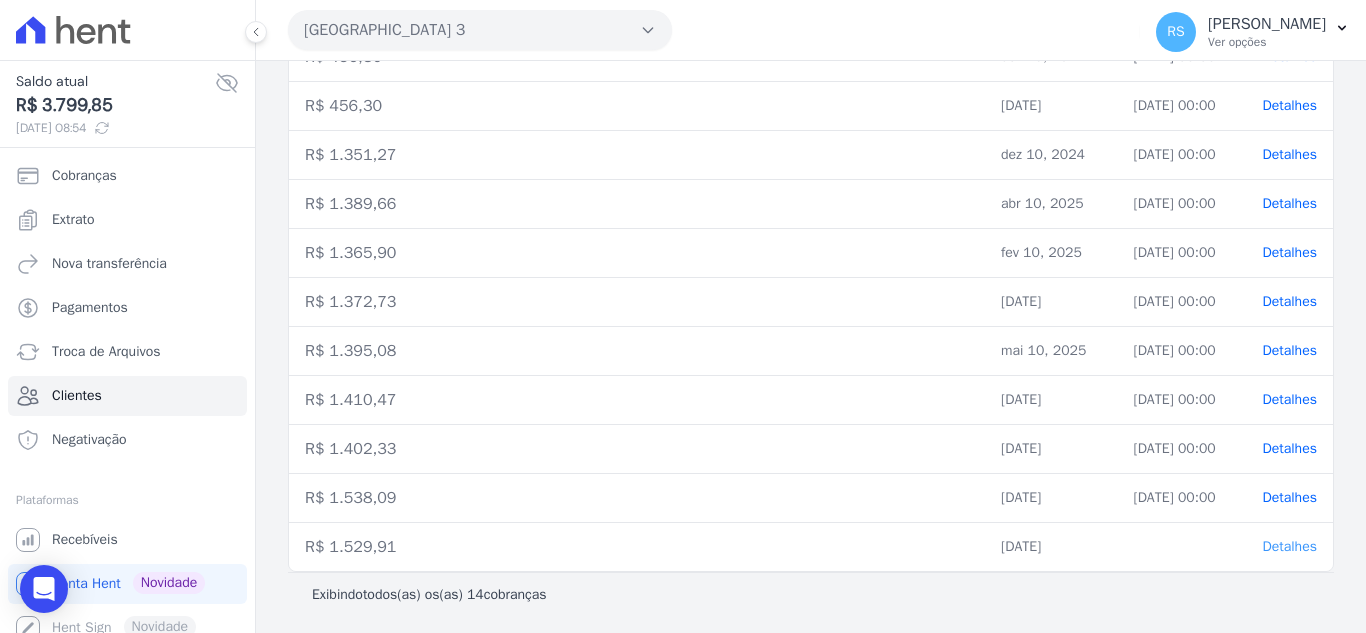 click on "Detalhes" at bounding box center [1289, 546] 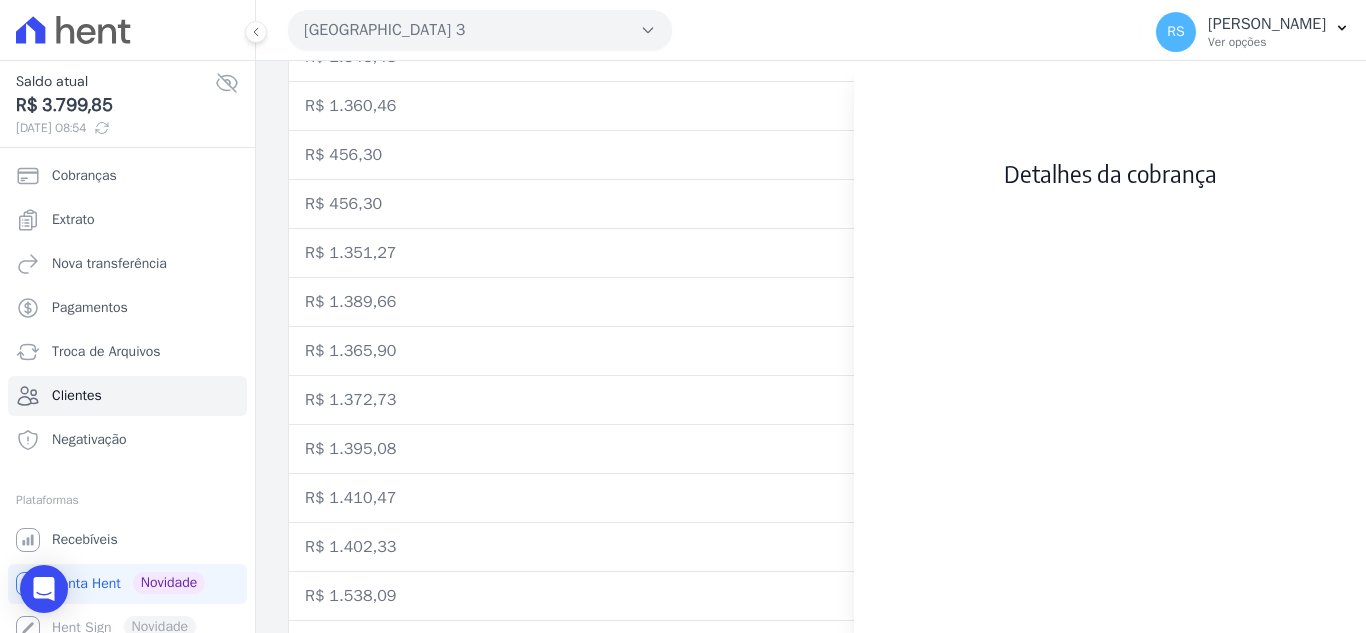 scroll, scrollTop: 662, scrollLeft: 0, axis: vertical 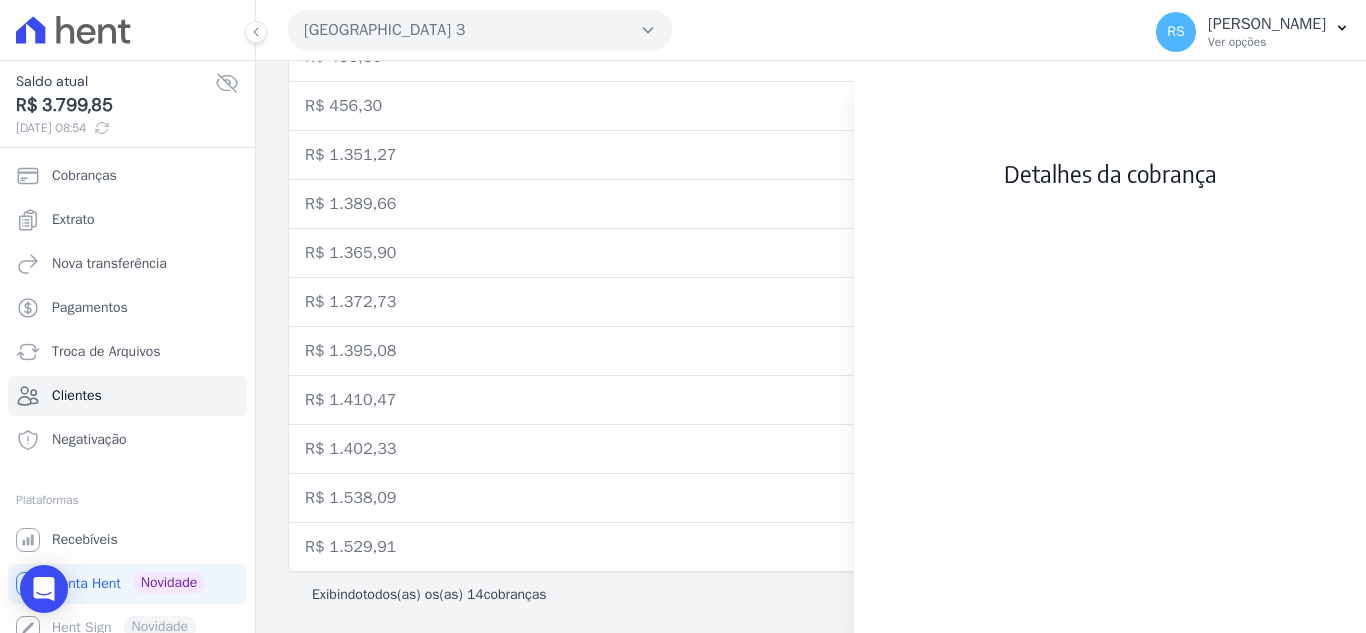 click on "Detalhes da cobrança" at bounding box center (1110, 173) 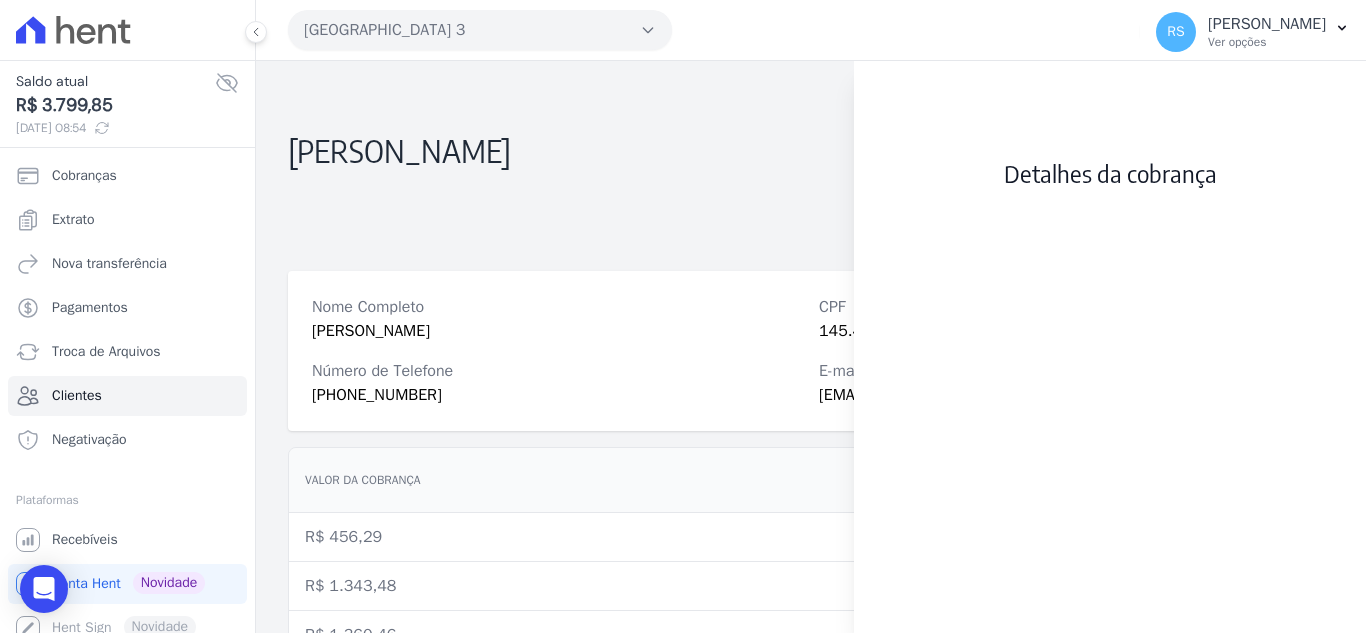 scroll, scrollTop: 0, scrollLeft: 0, axis: both 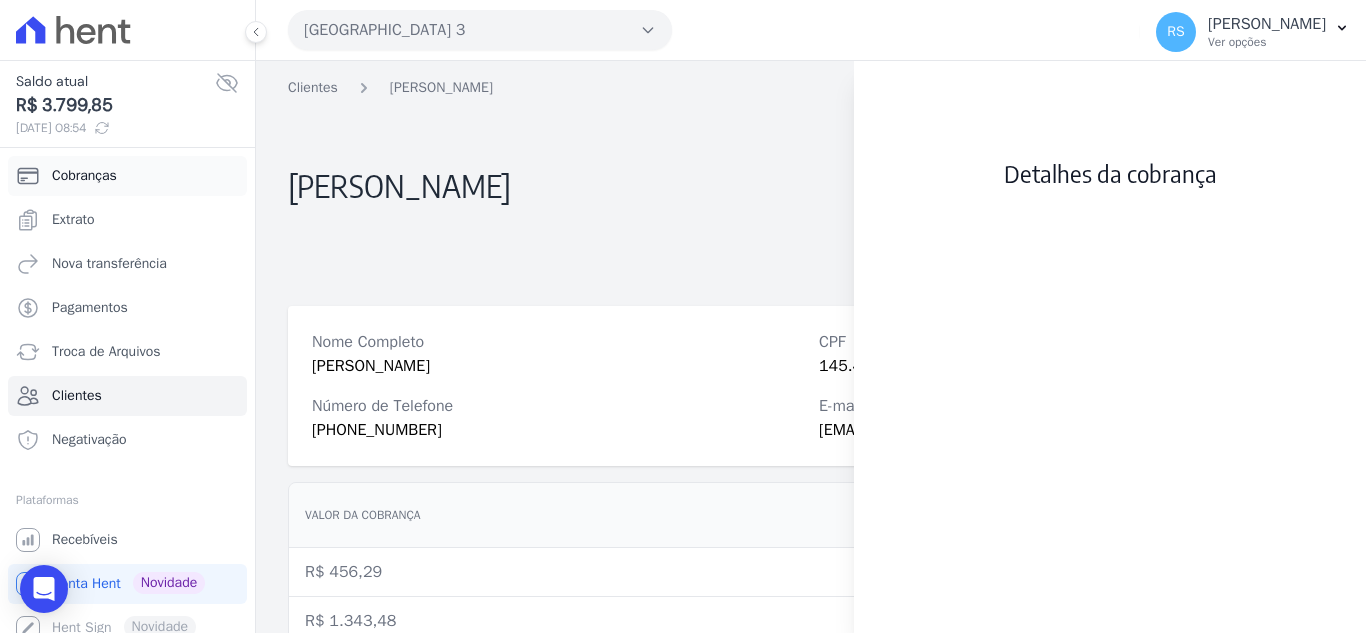 click on "Cobranças" at bounding box center (127, 176) 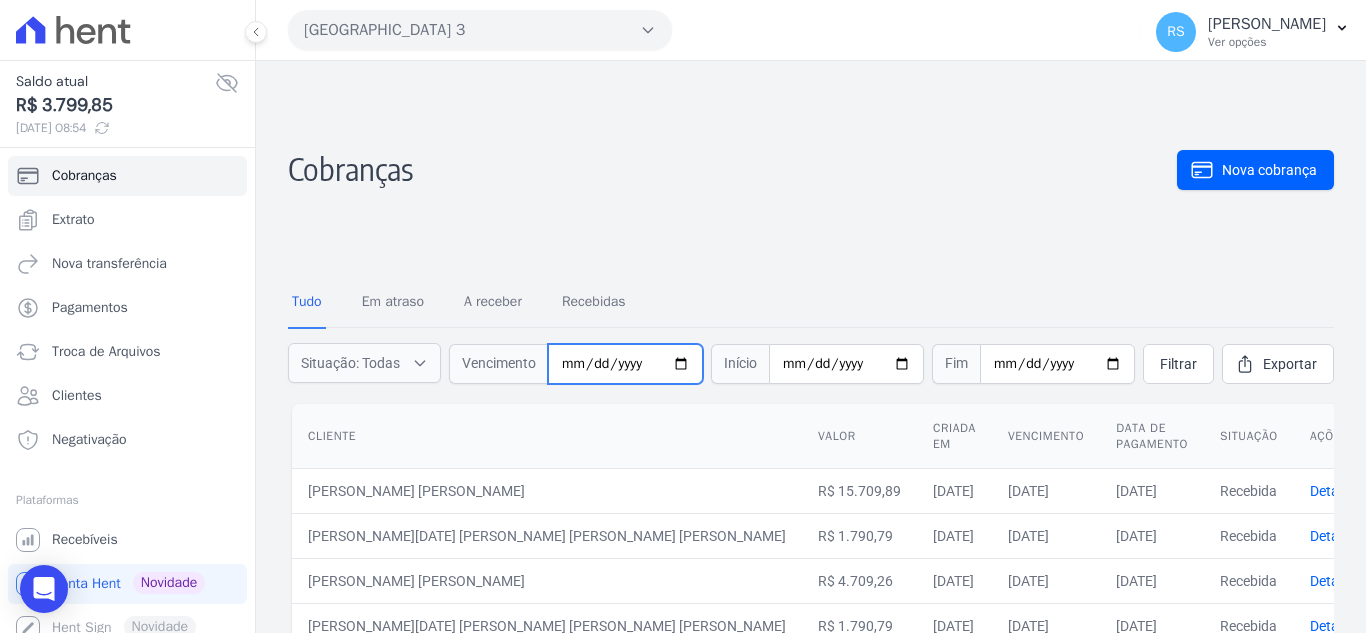 click at bounding box center [625, 364] 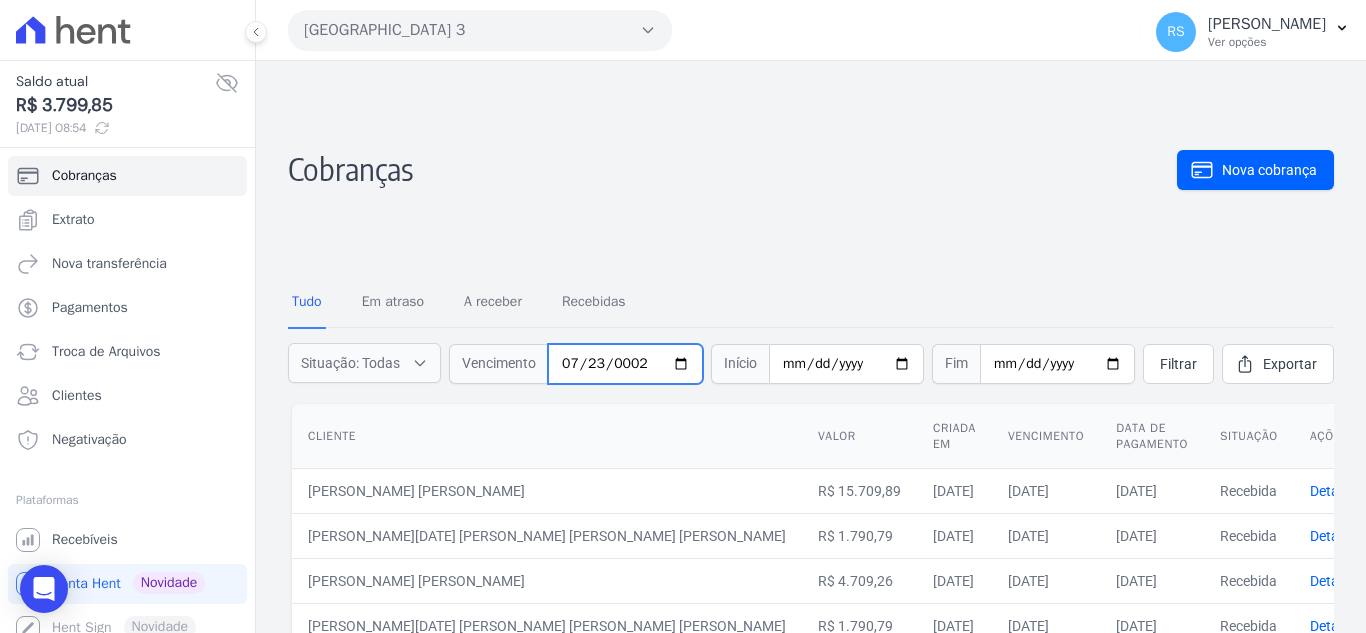 type on "0025-07-23" 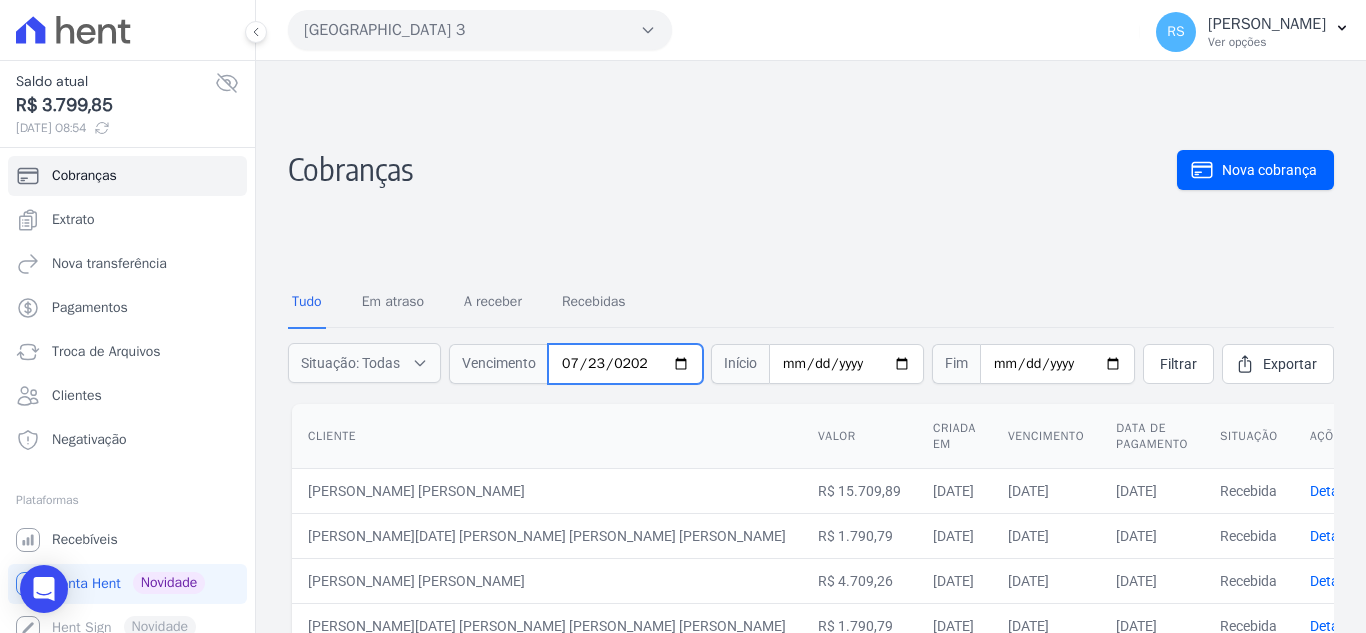 type on "[DATE]" 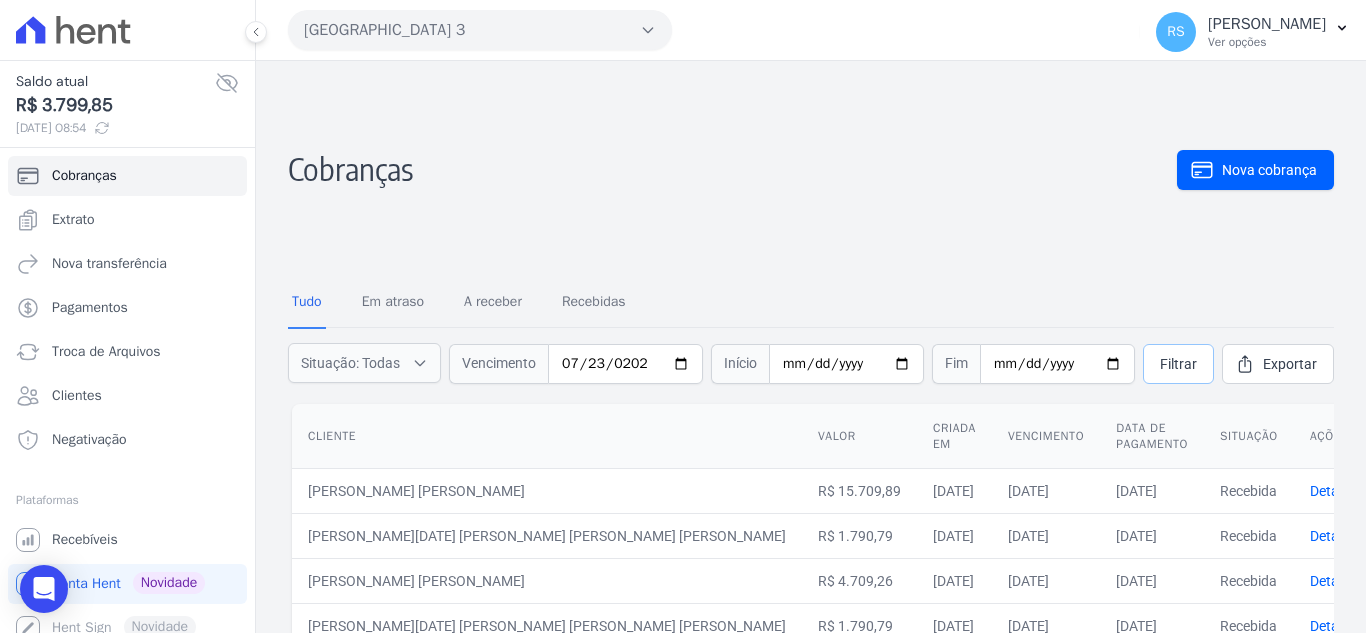 click on "Filtrar" at bounding box center [1178, 364] 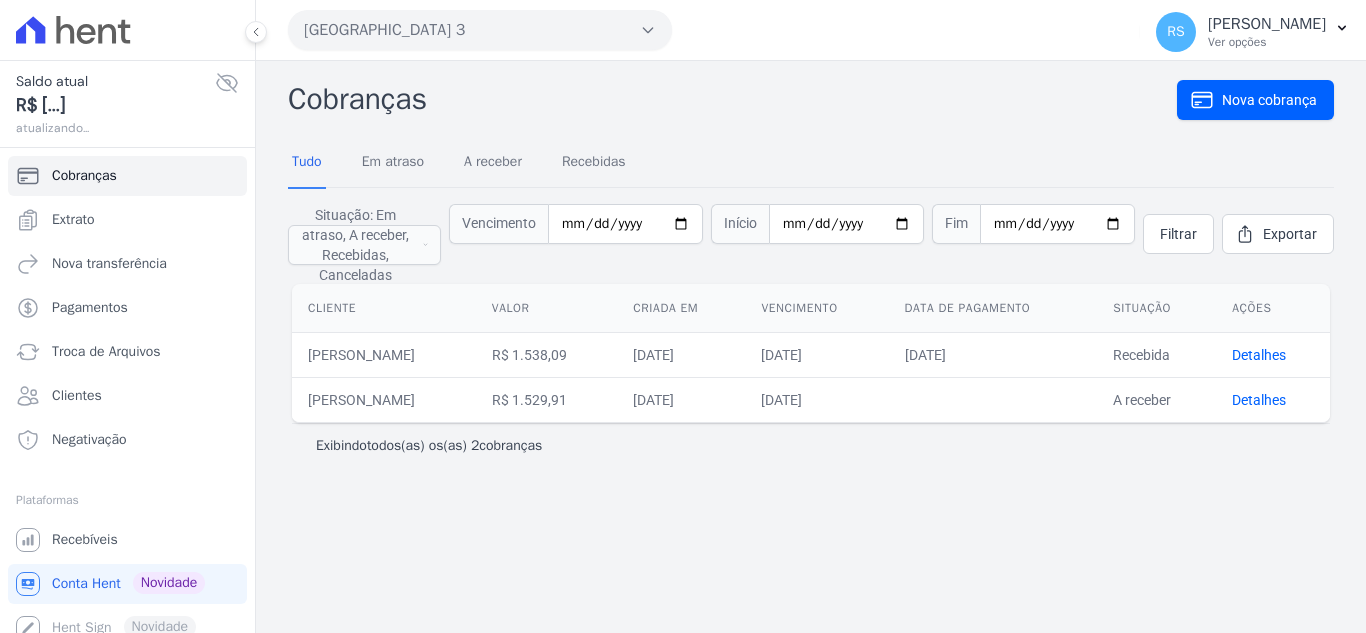 scroll, scrollTop: 0, scrollLeft: 0, axis: both 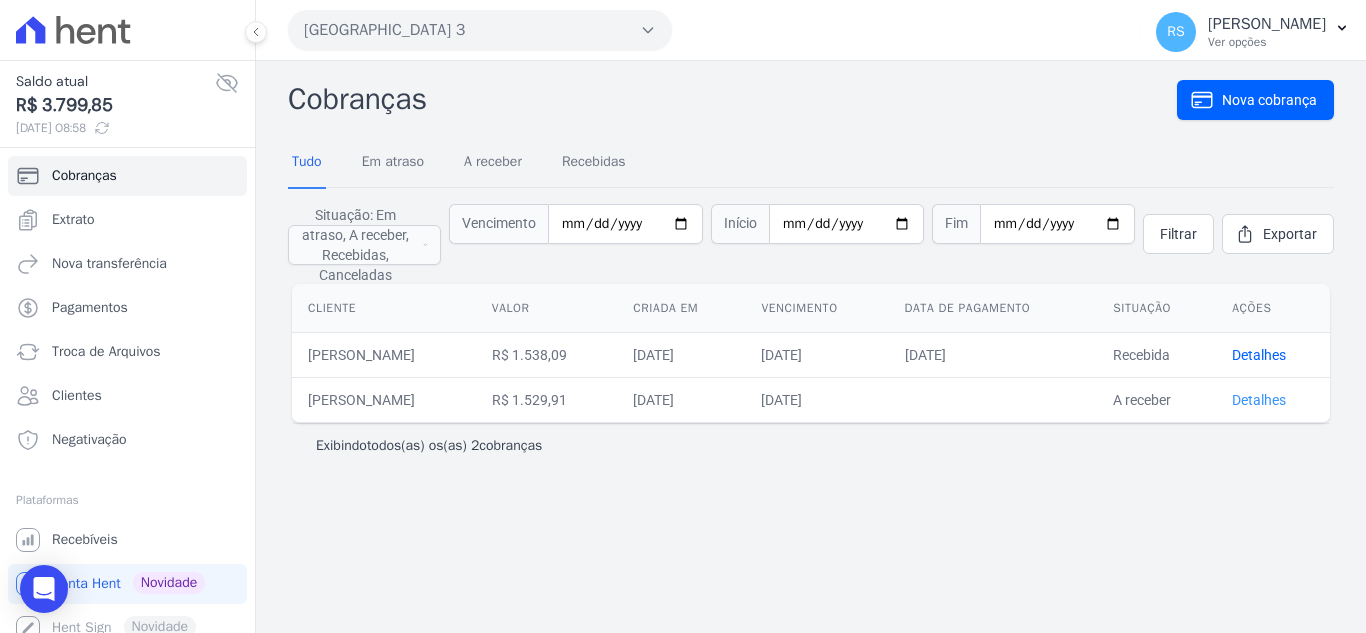 click on "Detalhes" at bounding box center (1259, 400) 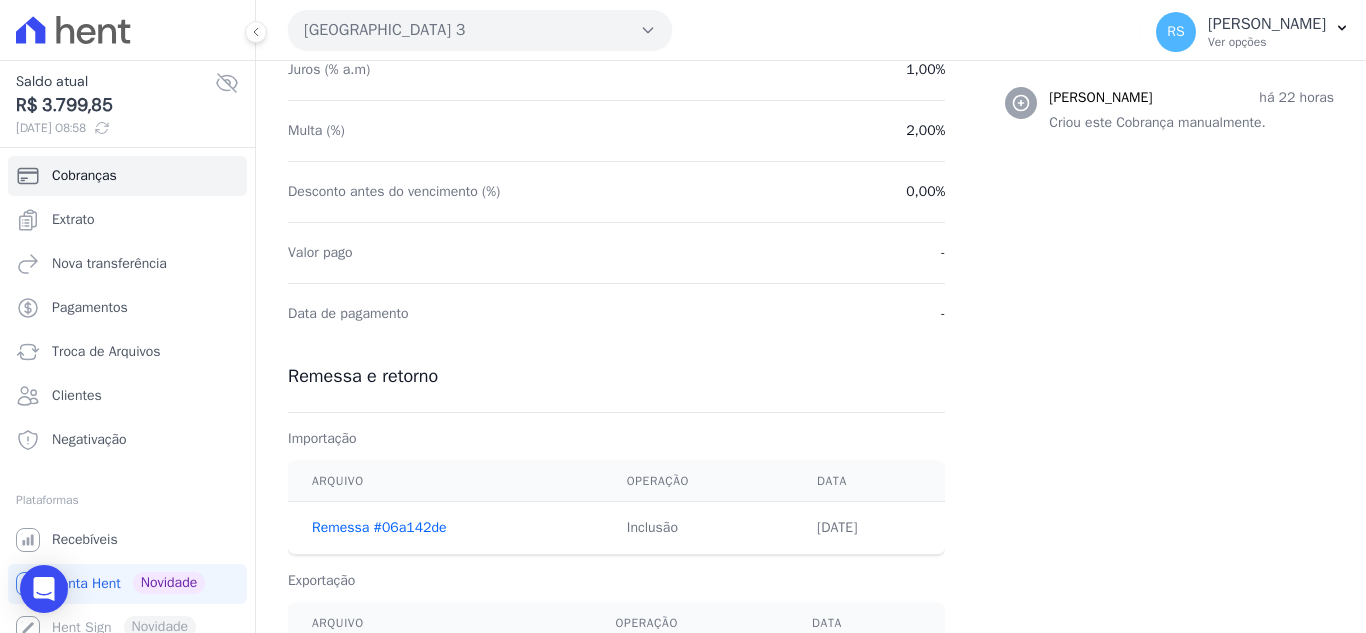 scroll, scrollTop: 596, scrollLeft: 0, axis: vertical 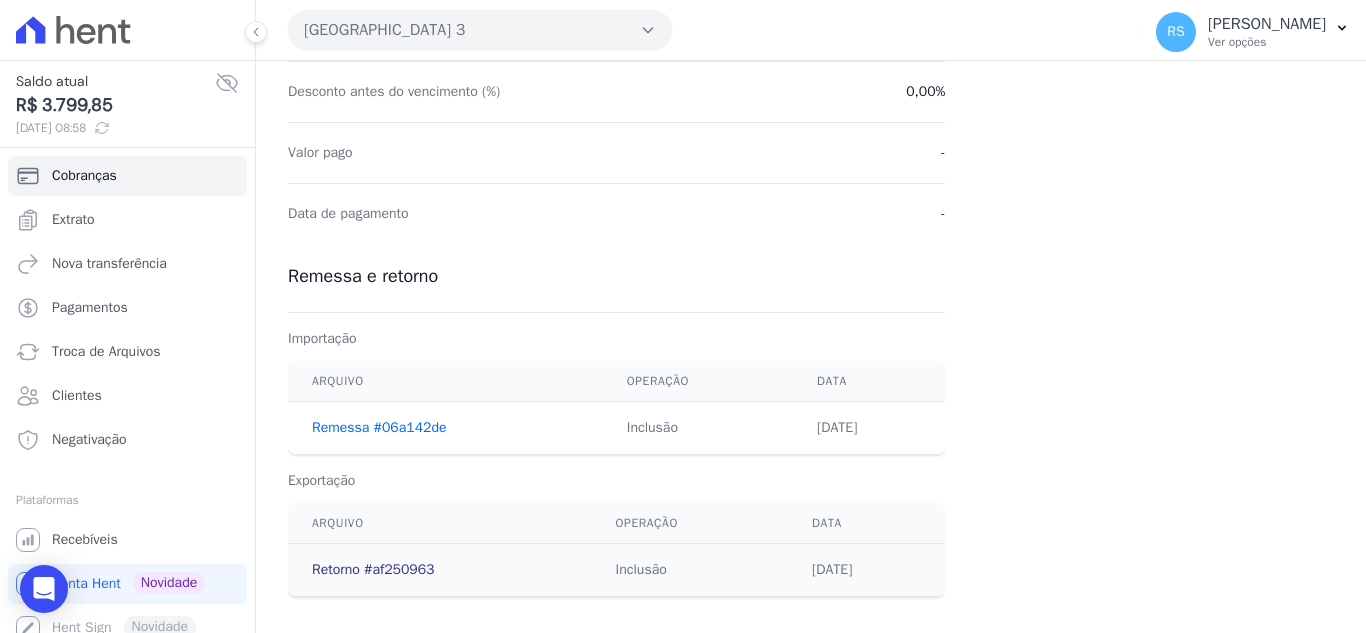 click on "Retorno #af250963" at bounding box center (373, 569) 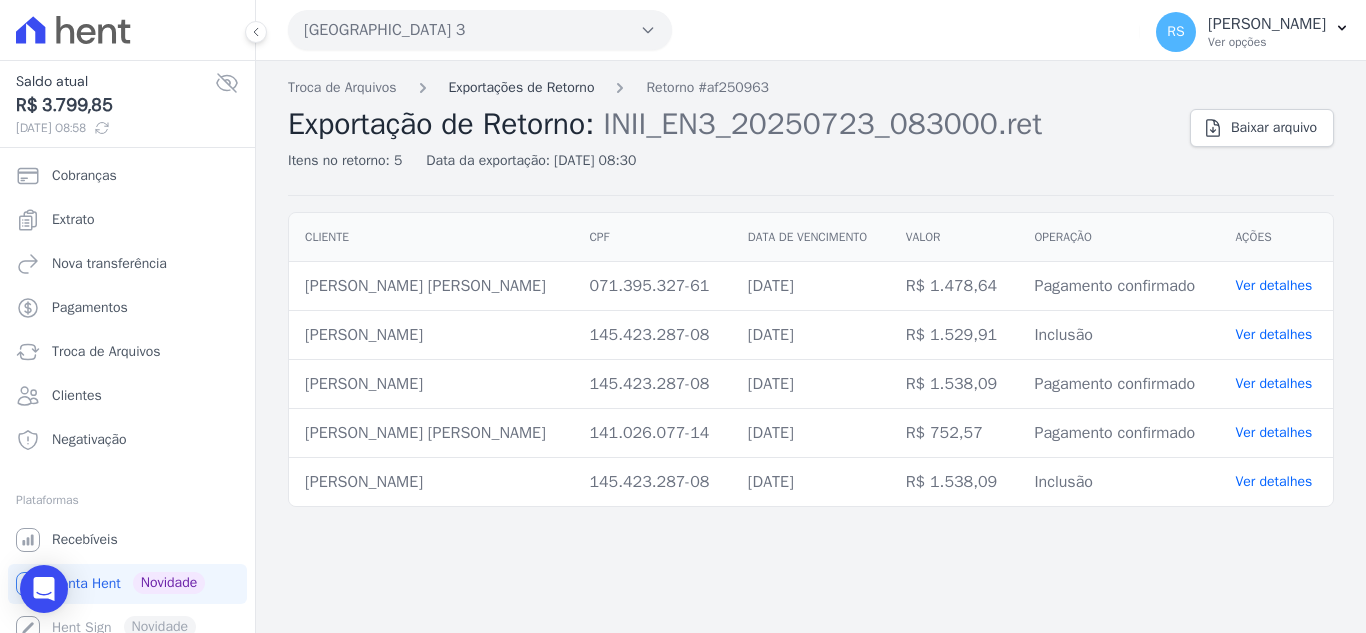 click on "Exportações de Retorno" at bounding box center [522, 87] 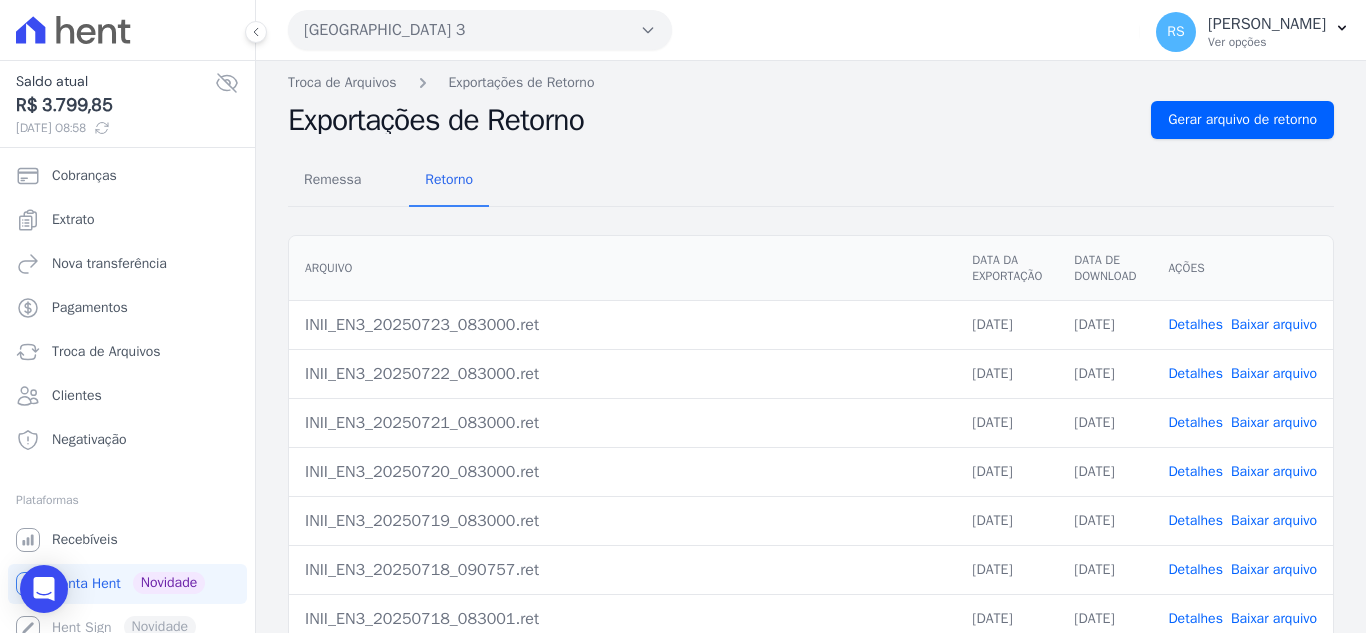 scroll, scrollTop: 0, scrollLeft: 0, axis: both 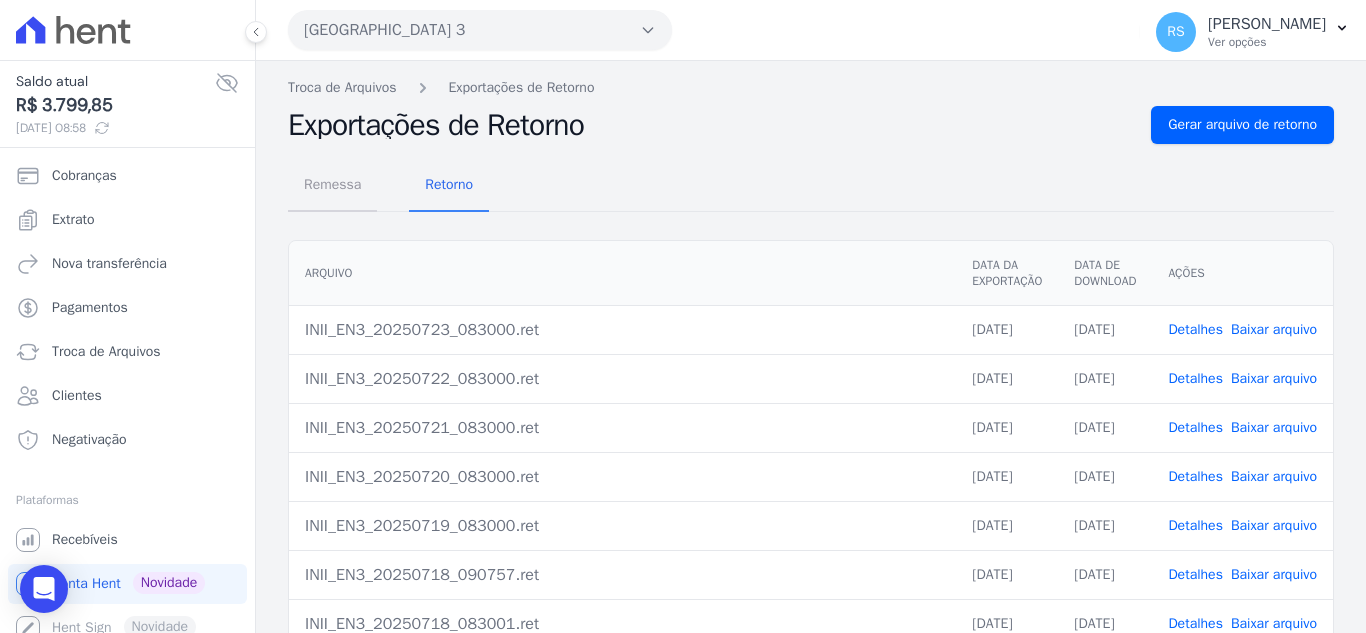 click on "Remessa" at bounding box center (332, 184) 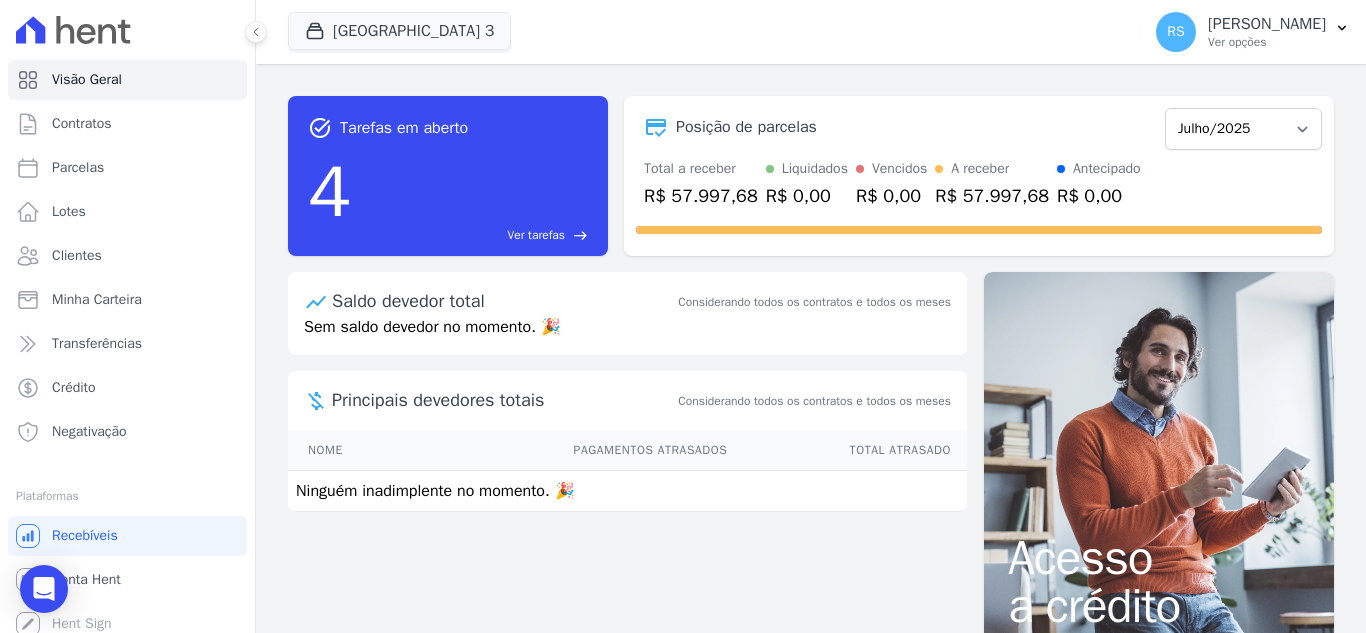 scroll, scrollTop: 0, scrollLeft: 0, axis: both 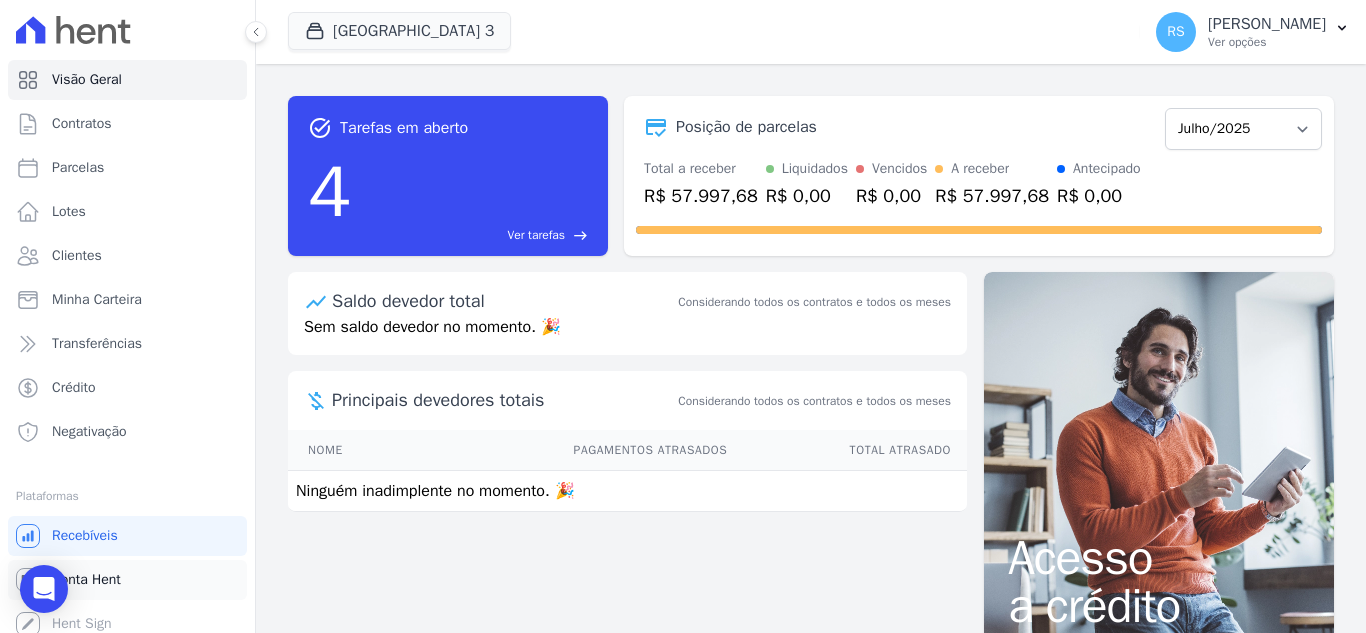 click on "Conta Hent" at bounding box center (86, 580) 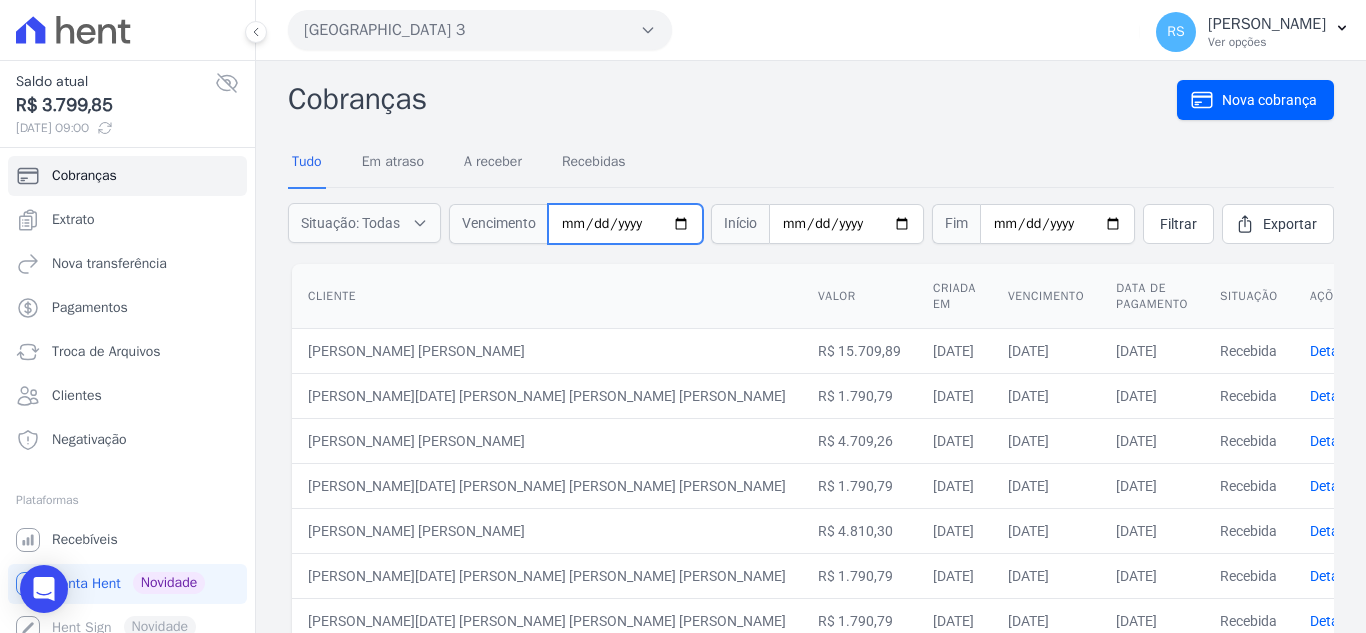 click at bounding box center (625, 224) 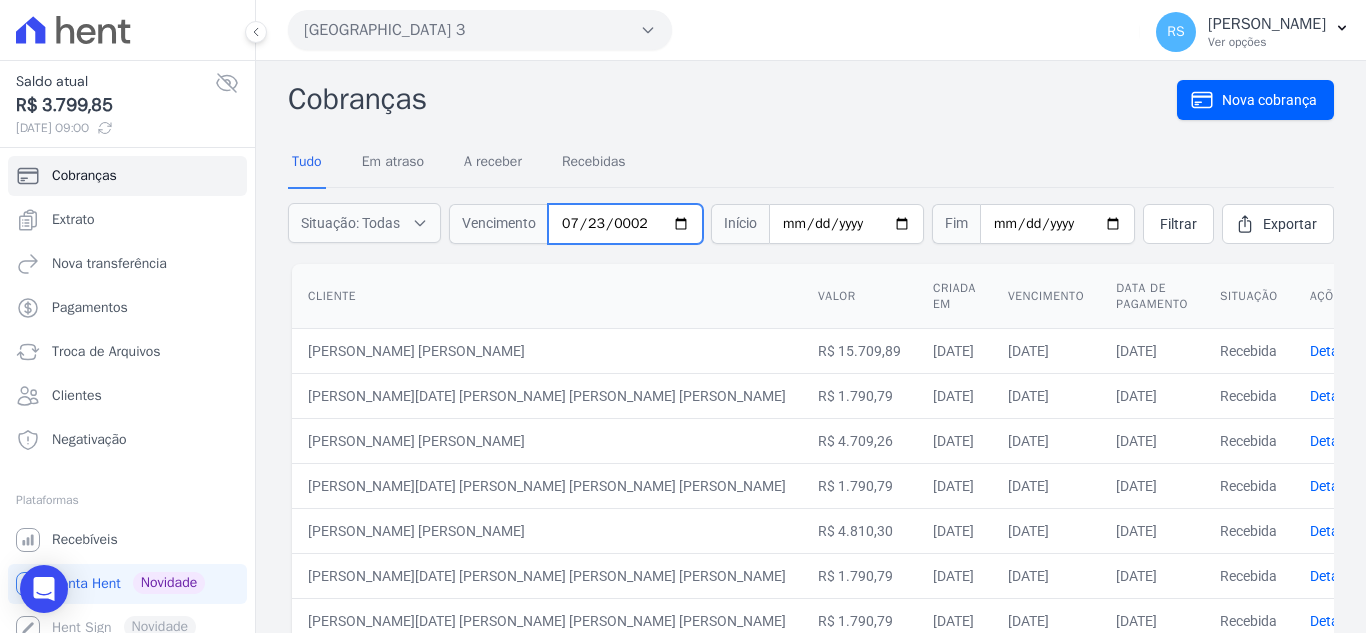 type on "0025-07-23" 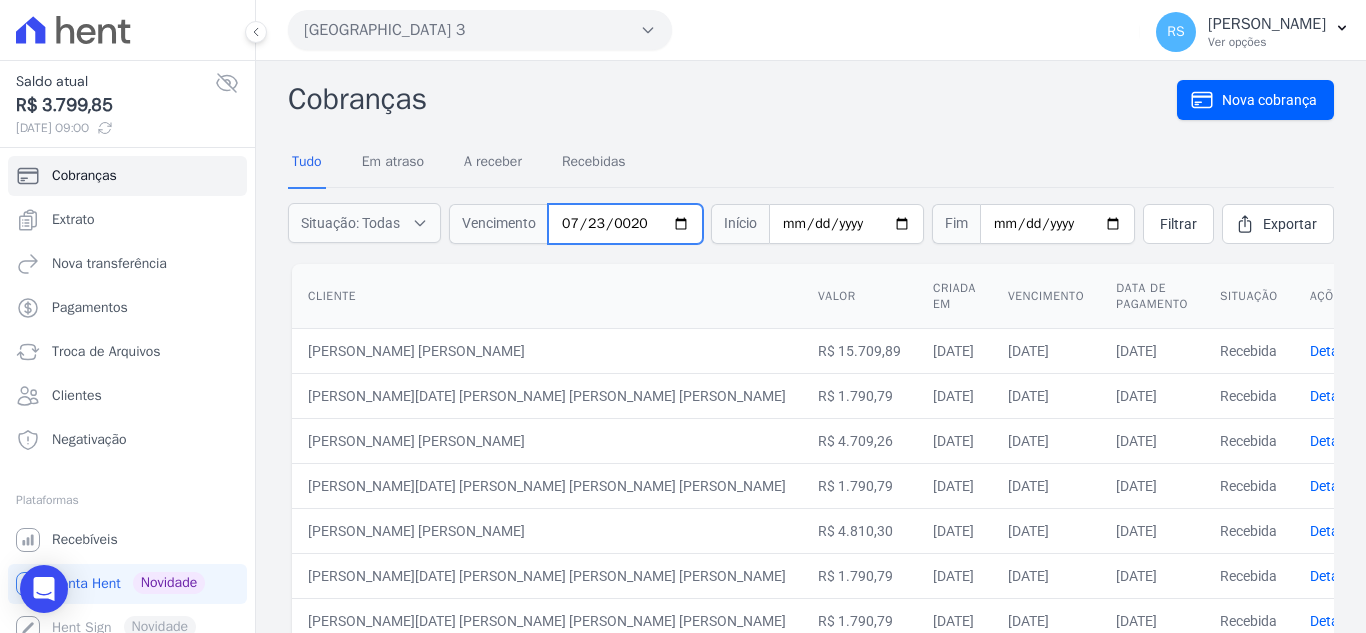 type on "0200-07-23" 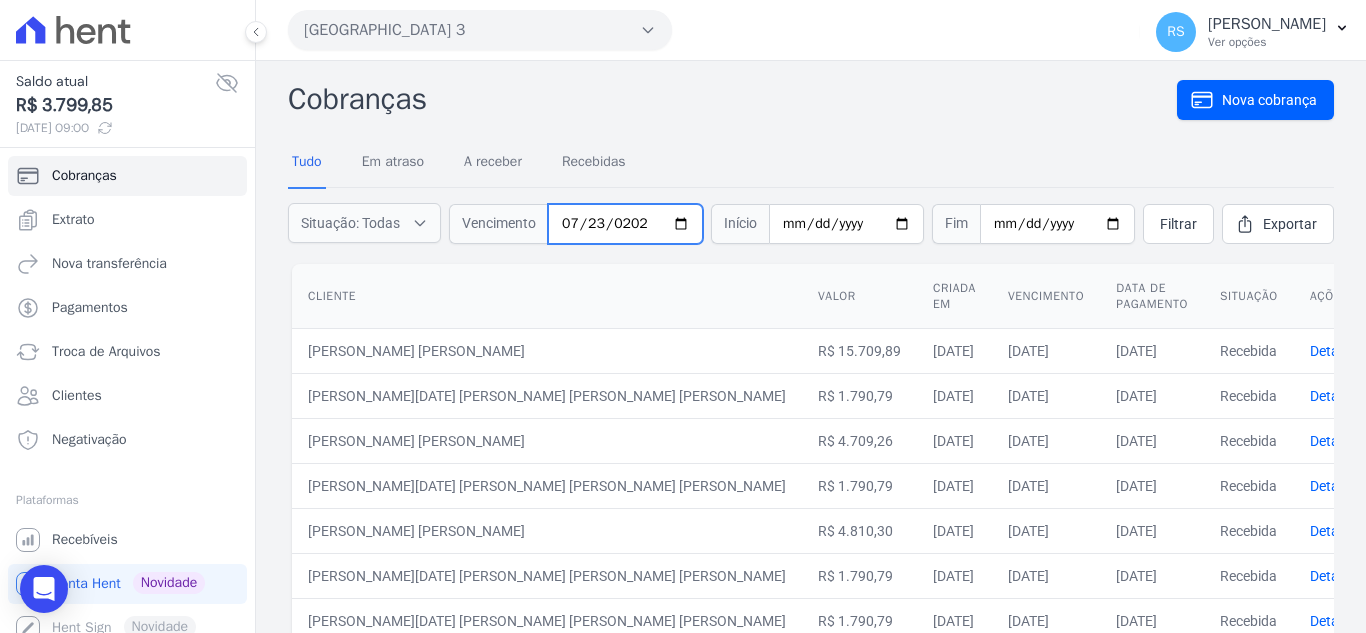 type on "[DATE]" 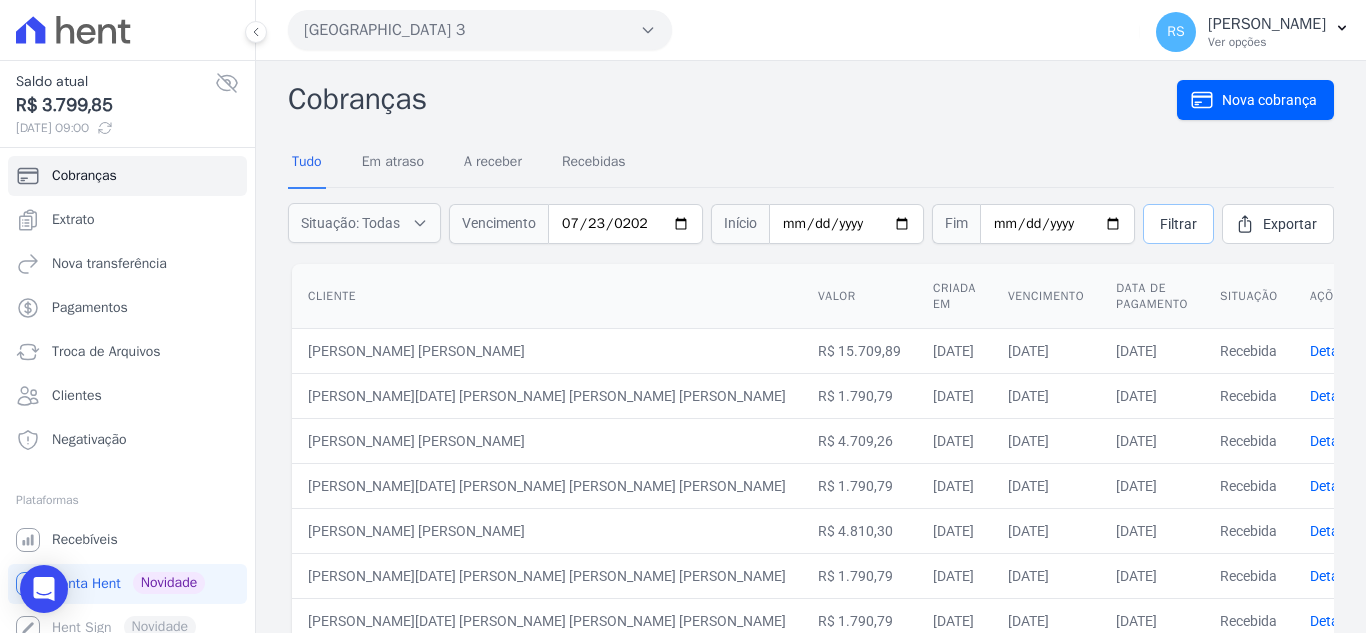 click on "Filtrar" at bounding box center [1178, 224] 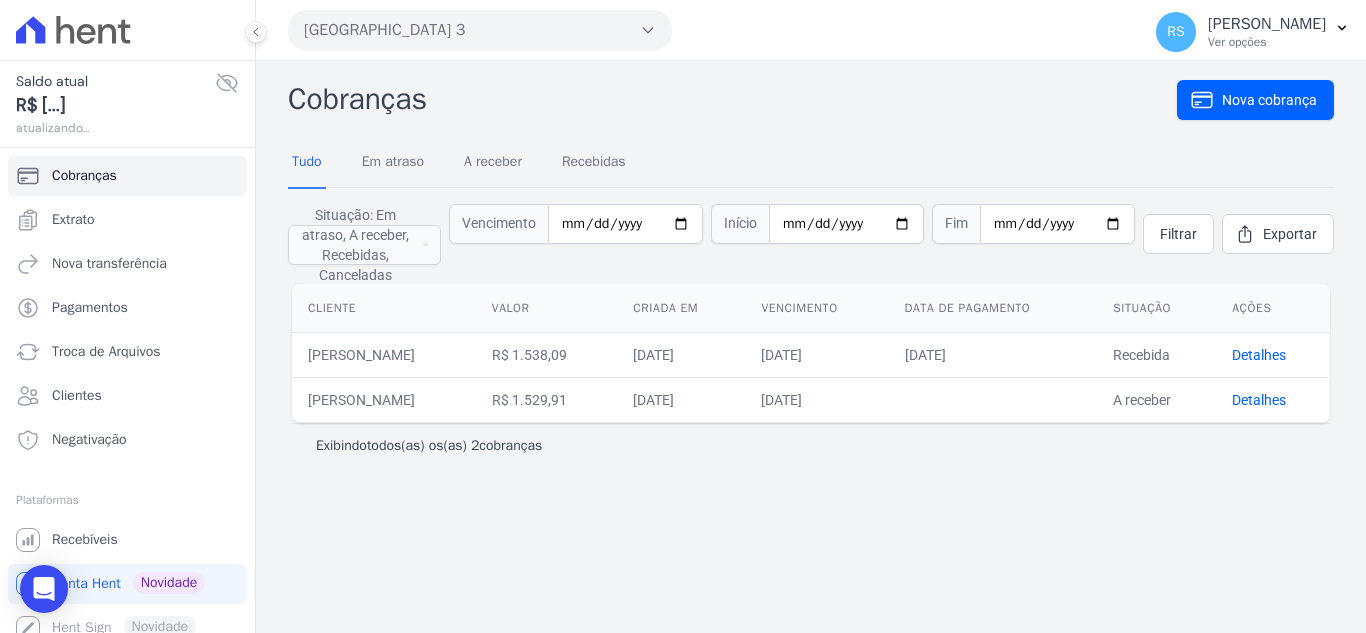 scroll, scrollTop: 0, scrollLeft: 0, axis: both 